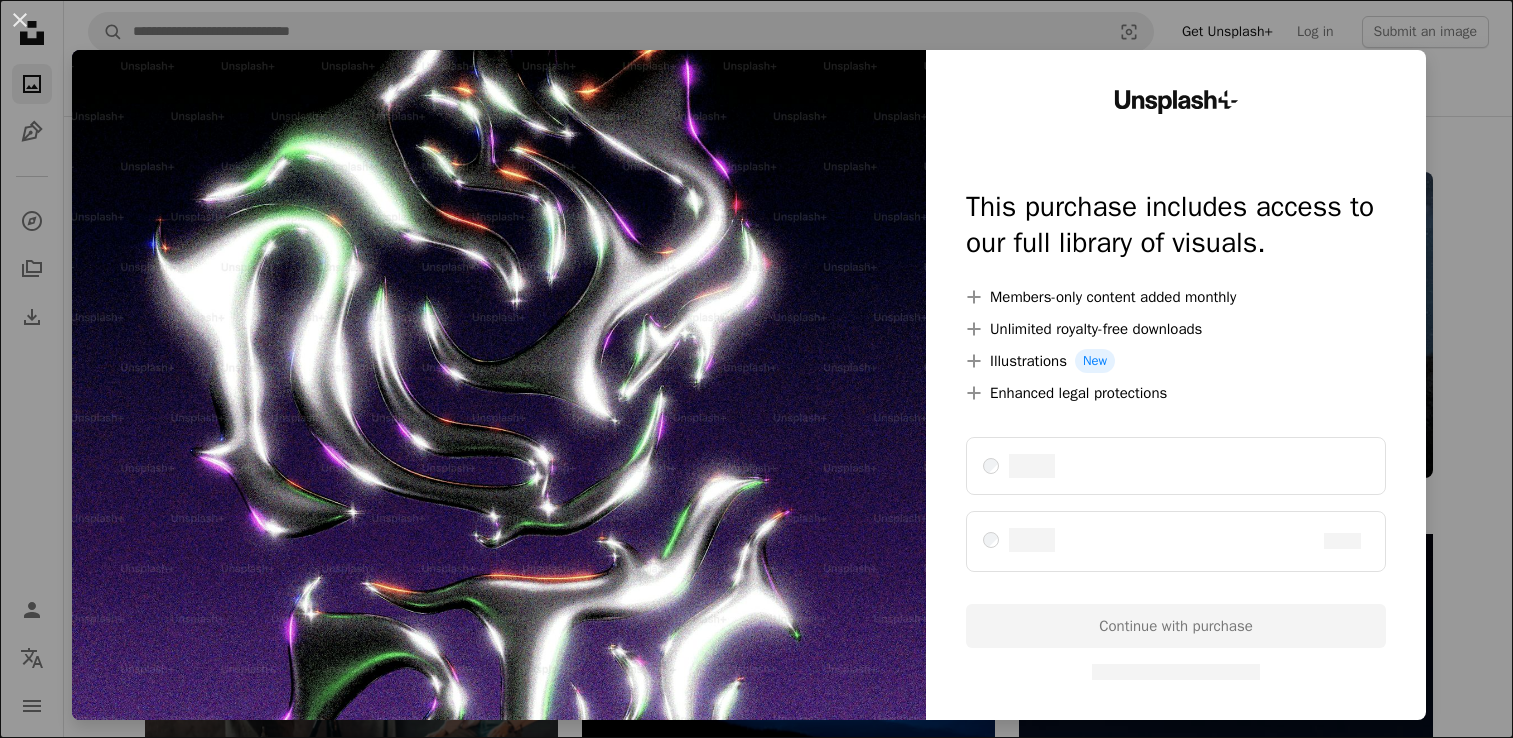 scroll, scrollTop: 2500, scrollLeft: 0, axis: vertical 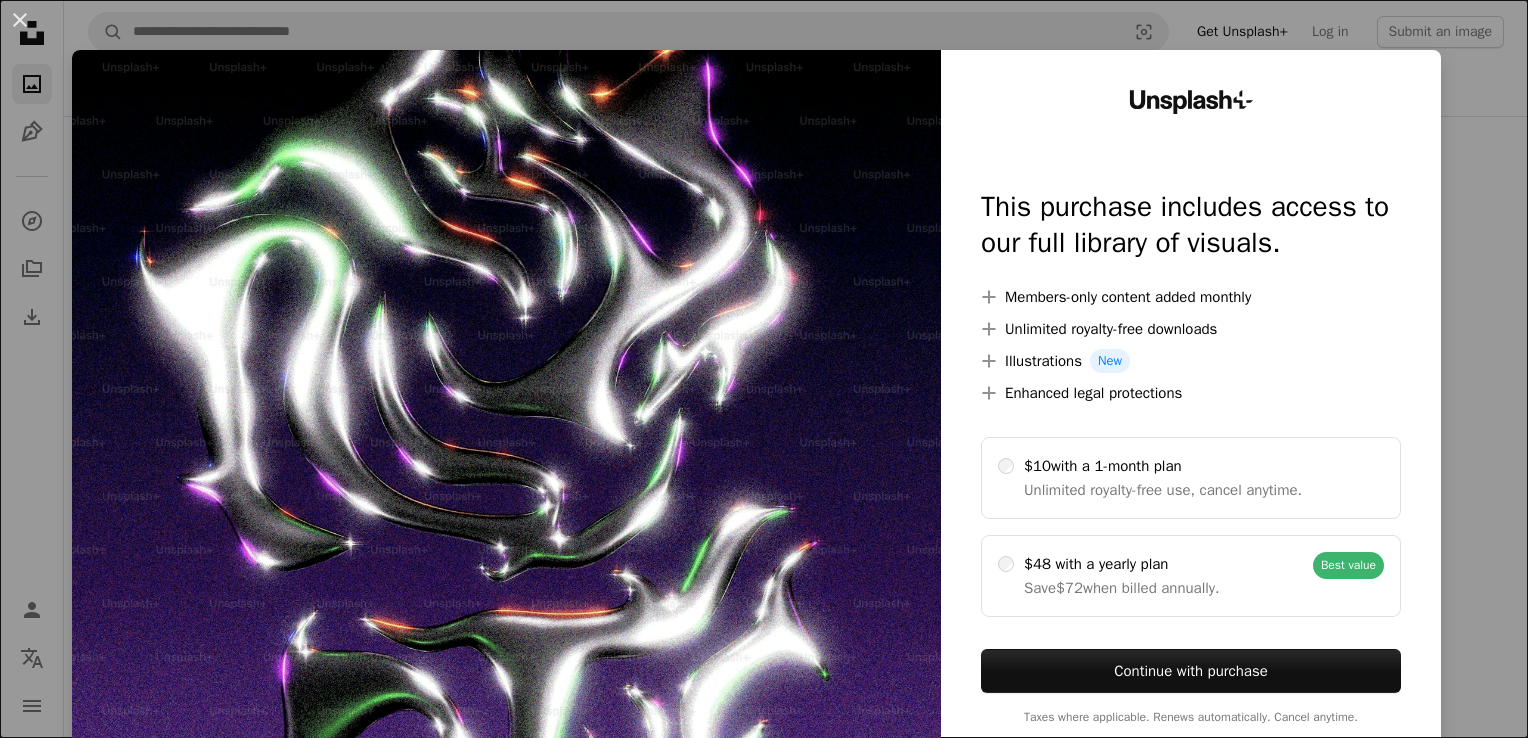 click on "An X shape Unsplash+ This purchase includes access to our full library of visuals. A plus sign Members-only content added monthly A plus sign Unlimited royalty-free downloads A plus sign Illustrations  New A plus sign Enhanced legal protections $10  with a 1-month plan Unlimited royalty-free use, cancel anytime. $48   with a yearly plan Save  $72  when billed annually. Best value Continue with purchase Taxes where applicable. Renews automatically. Cancel anytime." at bounding box center [764, 369] 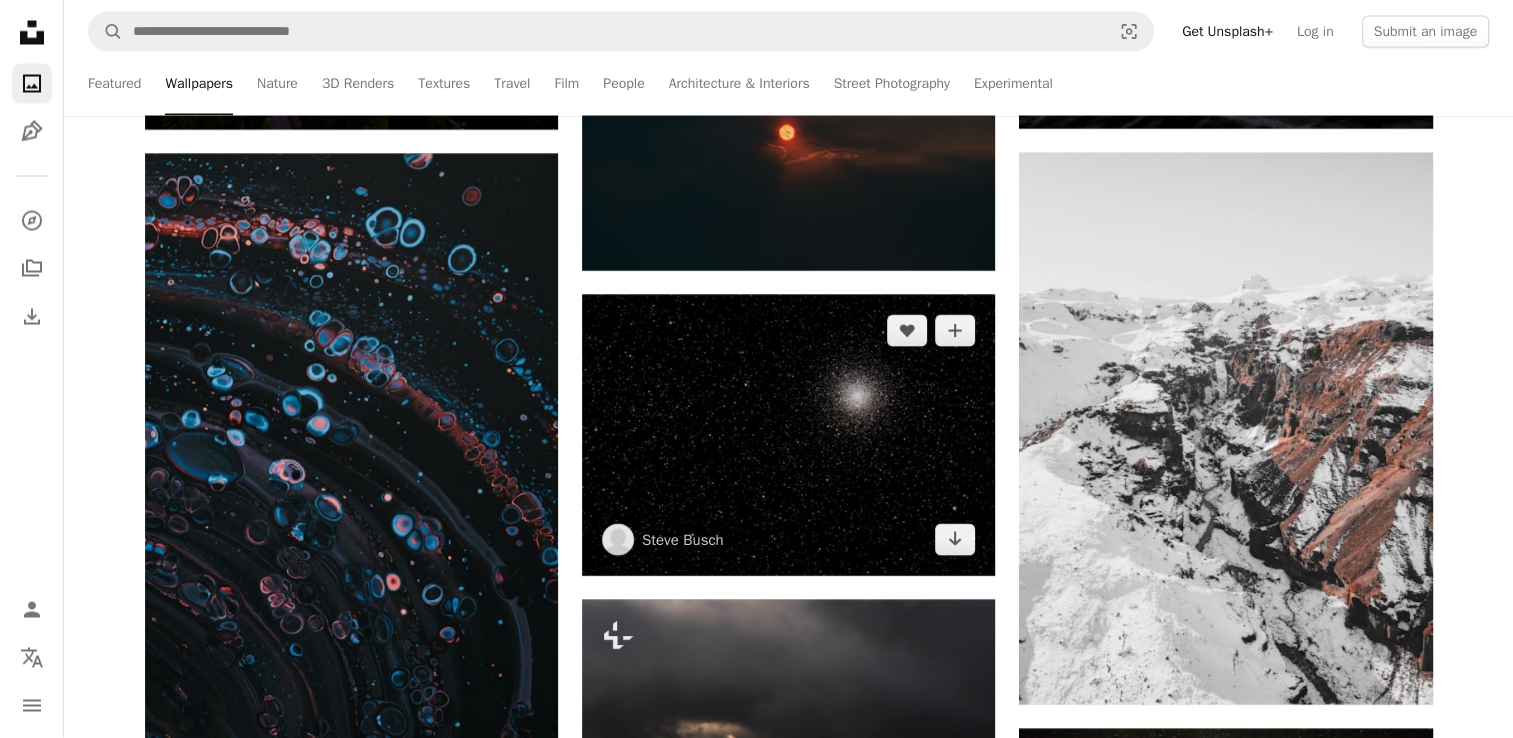 scroll, scrollTop: 3900, scrollLeft: 0, axis: vertical 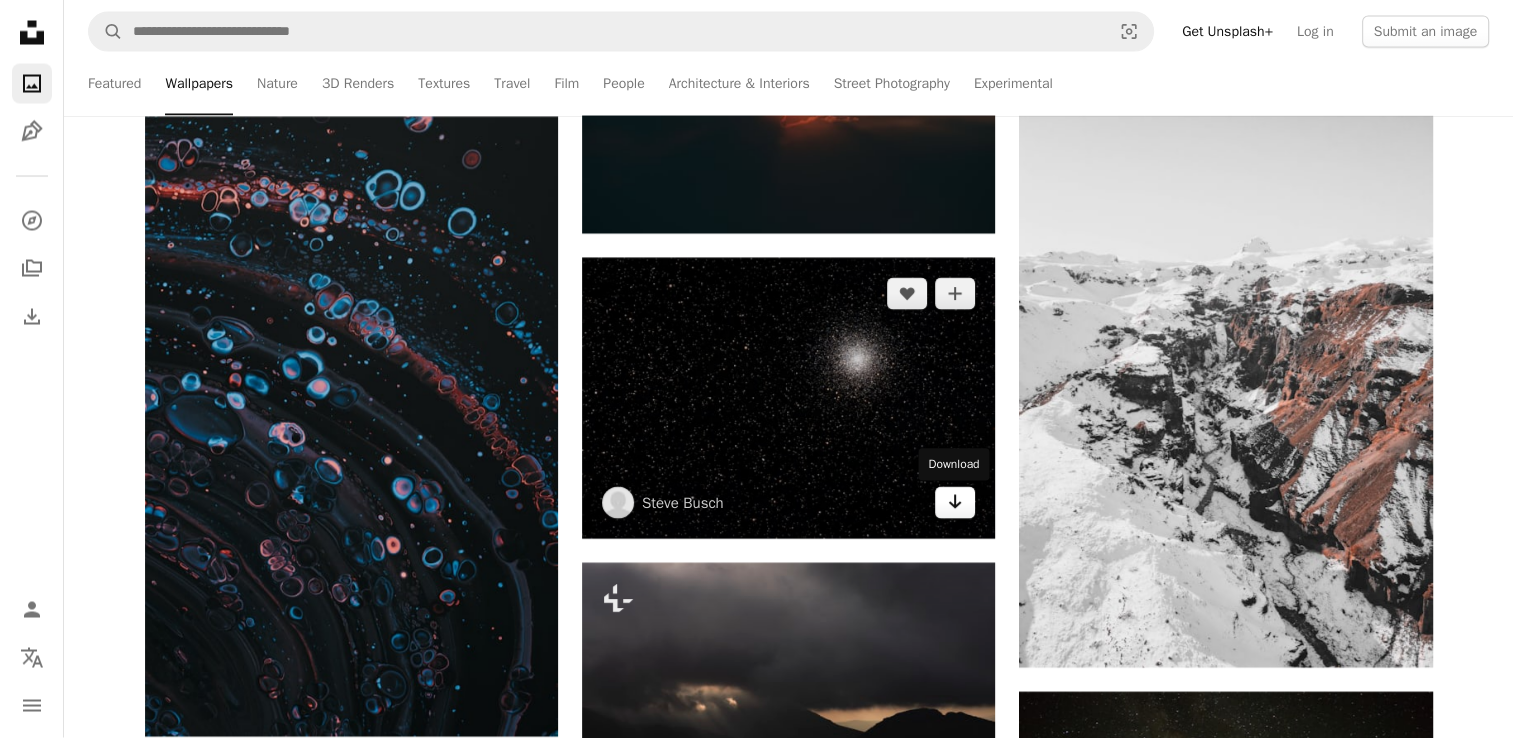 click 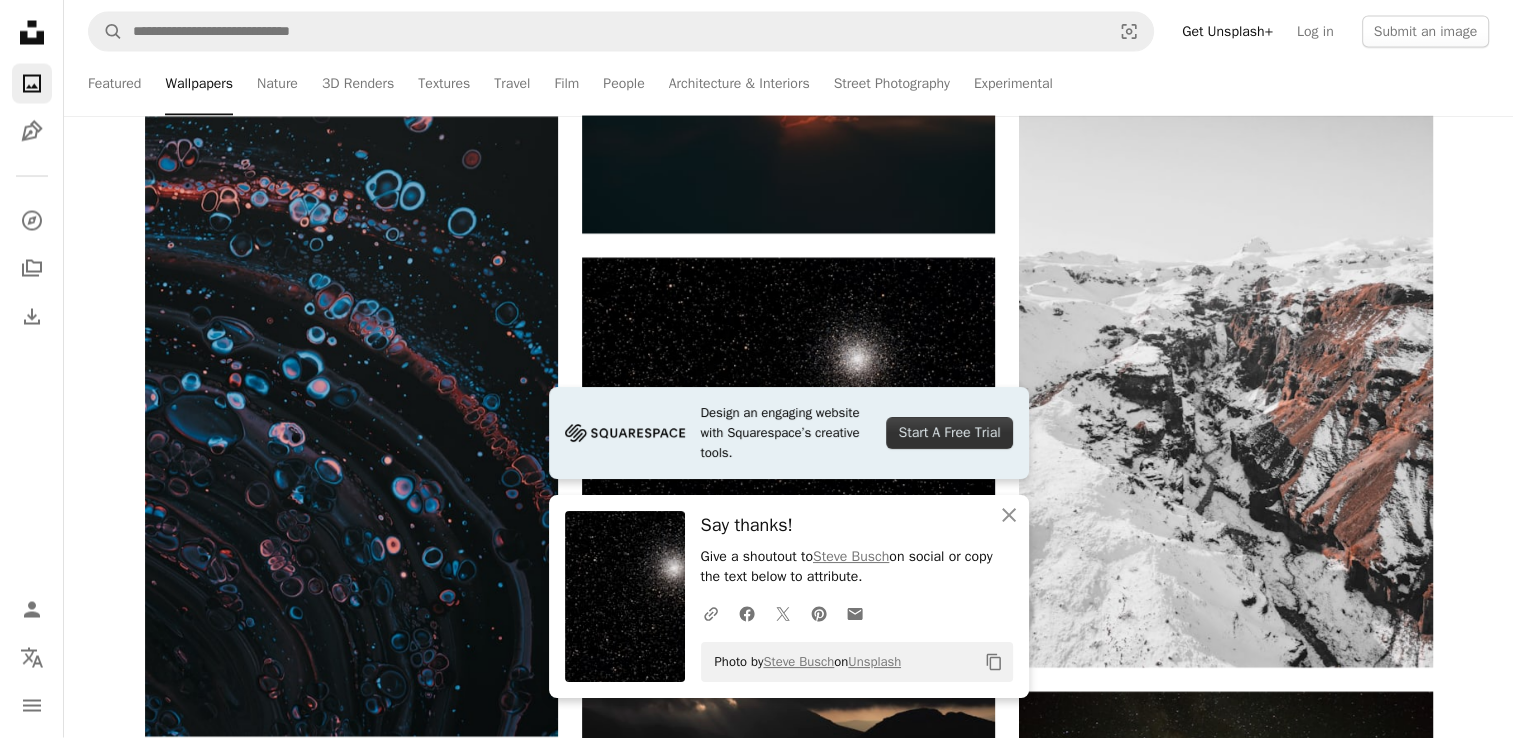 click on "–– ––– –––  –– ––– –  ––– –––  ––––  –   – –– –––  – – ––– –– –– –––– –– The best in on-brand content creation Learn More A heart A plus sign [FIRST] [LAST] Available for hire A checkmark inside of a circle Arrow pointing down A heart A plus sign [FIRST] [LAST] Available for hire A checkmark inside of a circle Arrow pointing down Plus sign for Unsplash+ A heart A plus sign [FIRST] [LAST] For  Unsplash+ A lock   Download Plus sign for Unsplash+ A heart A plus sign and machines For  Unsplash+ A lock   Download A heart A plus sign itsiken Available for hire A checkmark inside of a circle Arrow pointing down A heart A plus sign [FIRST] [LAST] Available for hire A checkmark inside of a circle Arrow pointing down A heart A plus sign [FIRST] [LAST] Arrow pointing down A heart A plus sign [FIRST] [LAST] Available for hire A checkmark inside of a circle Arrow pointing down A heart A plus sign [FIRST] [LAST] Available for hire A heart" at bounding box center [788, 283] 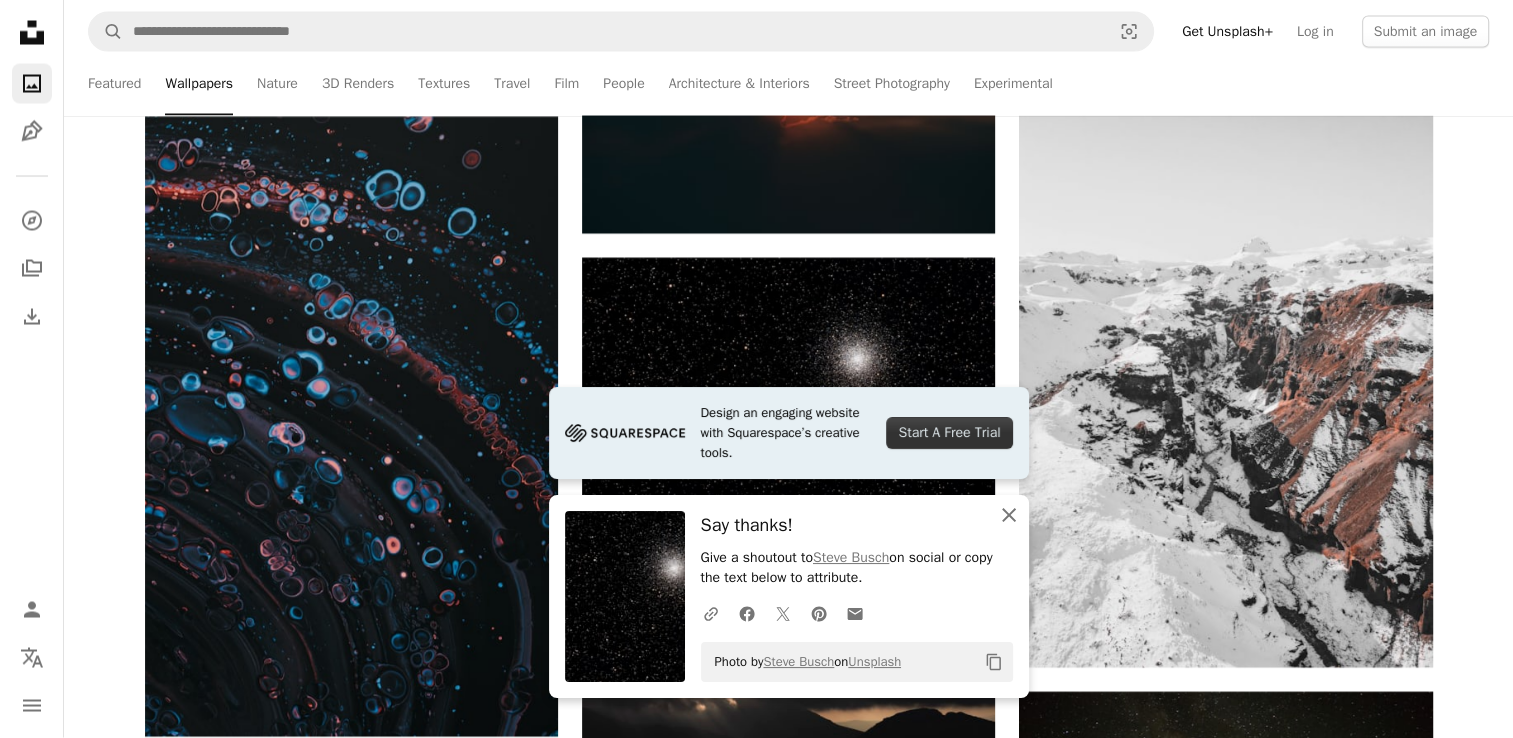 click 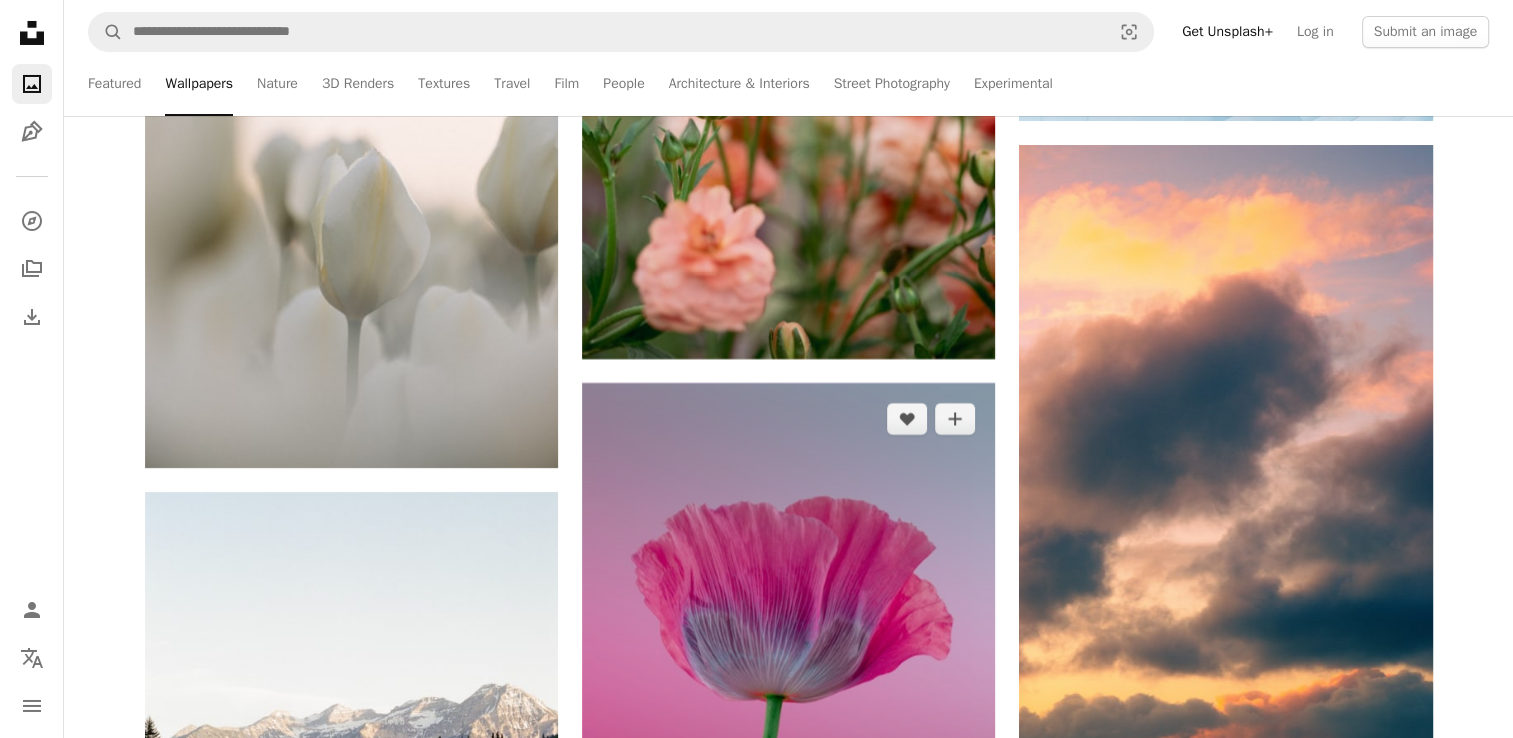 scroll, scrollTop: 7500, scrollLeft: 0, axis: vertical 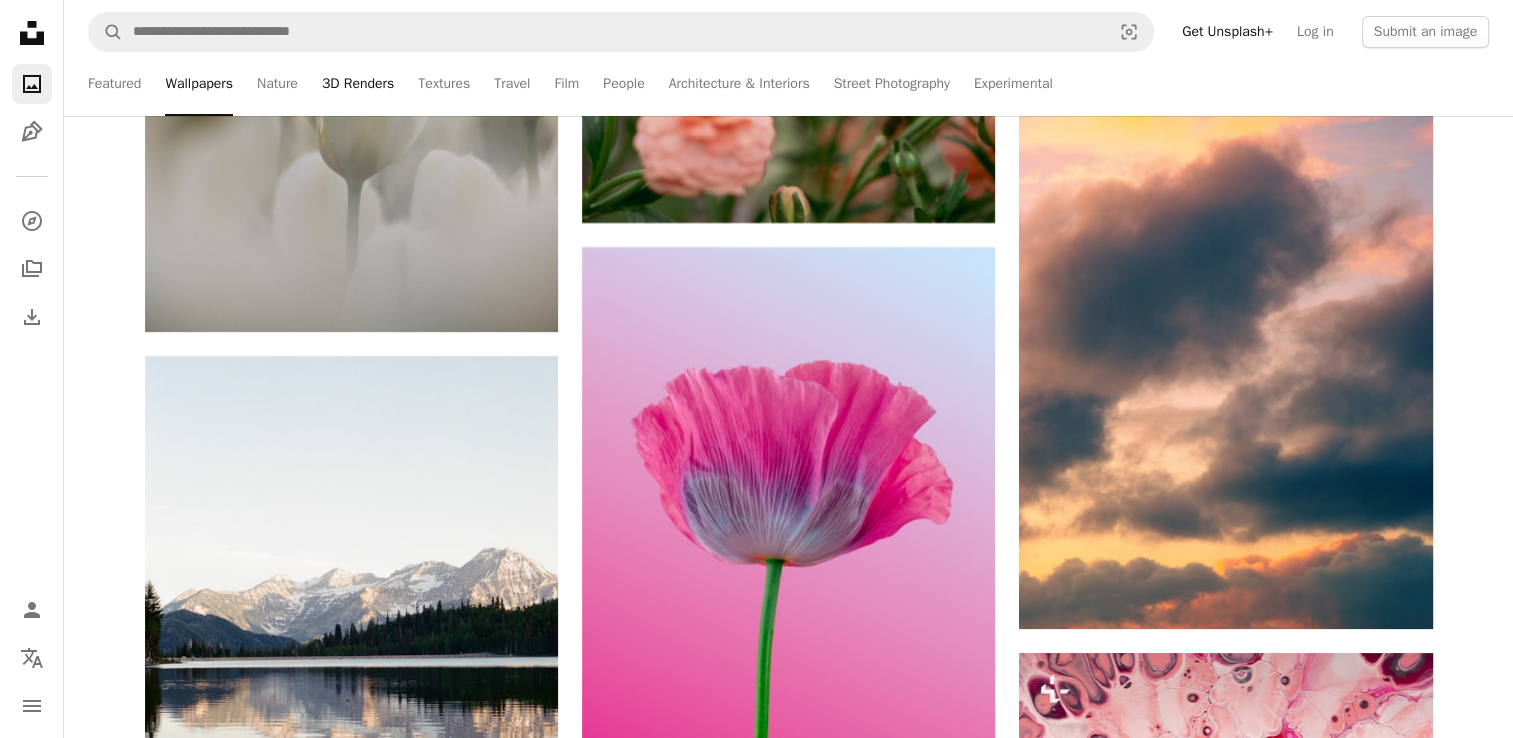 click on "3D Renders" at bounding box center (358, 84) 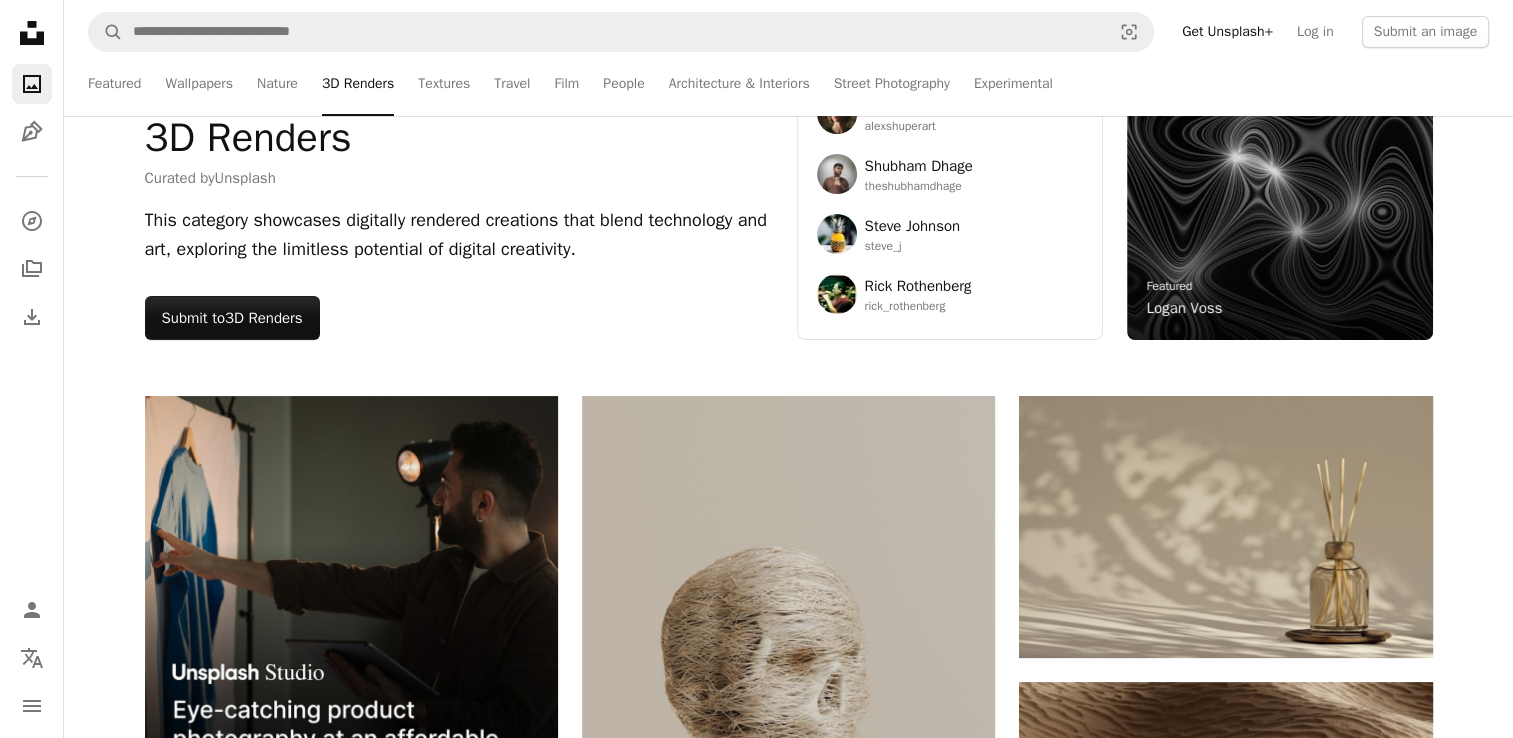 scroll, scrollTop: 400, scrollLeft: 0, axis: vertical 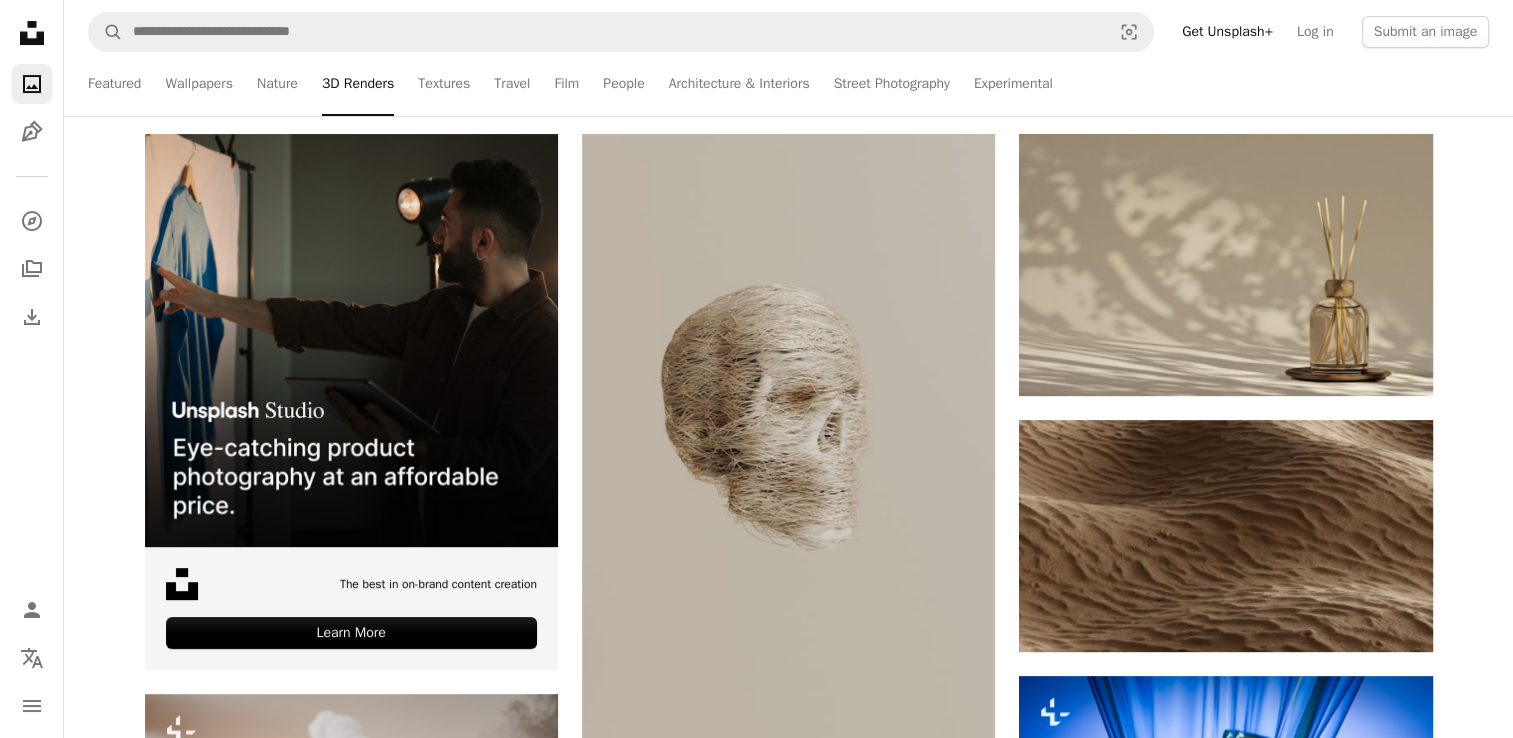 click on "Street Photography" at bounding box center (892, 84) 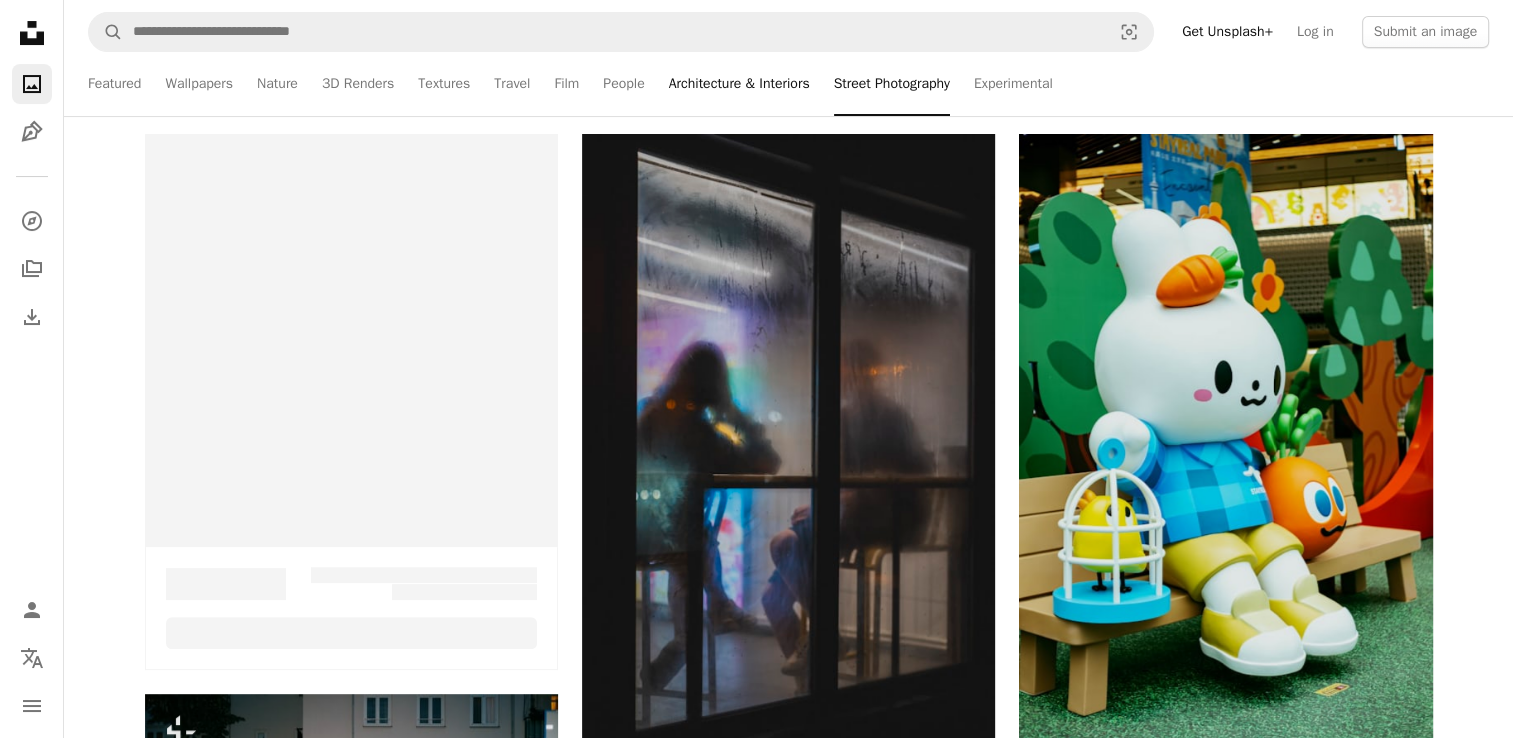 scroll, scrollTop: 0, scrollLeft: 0, axis: both 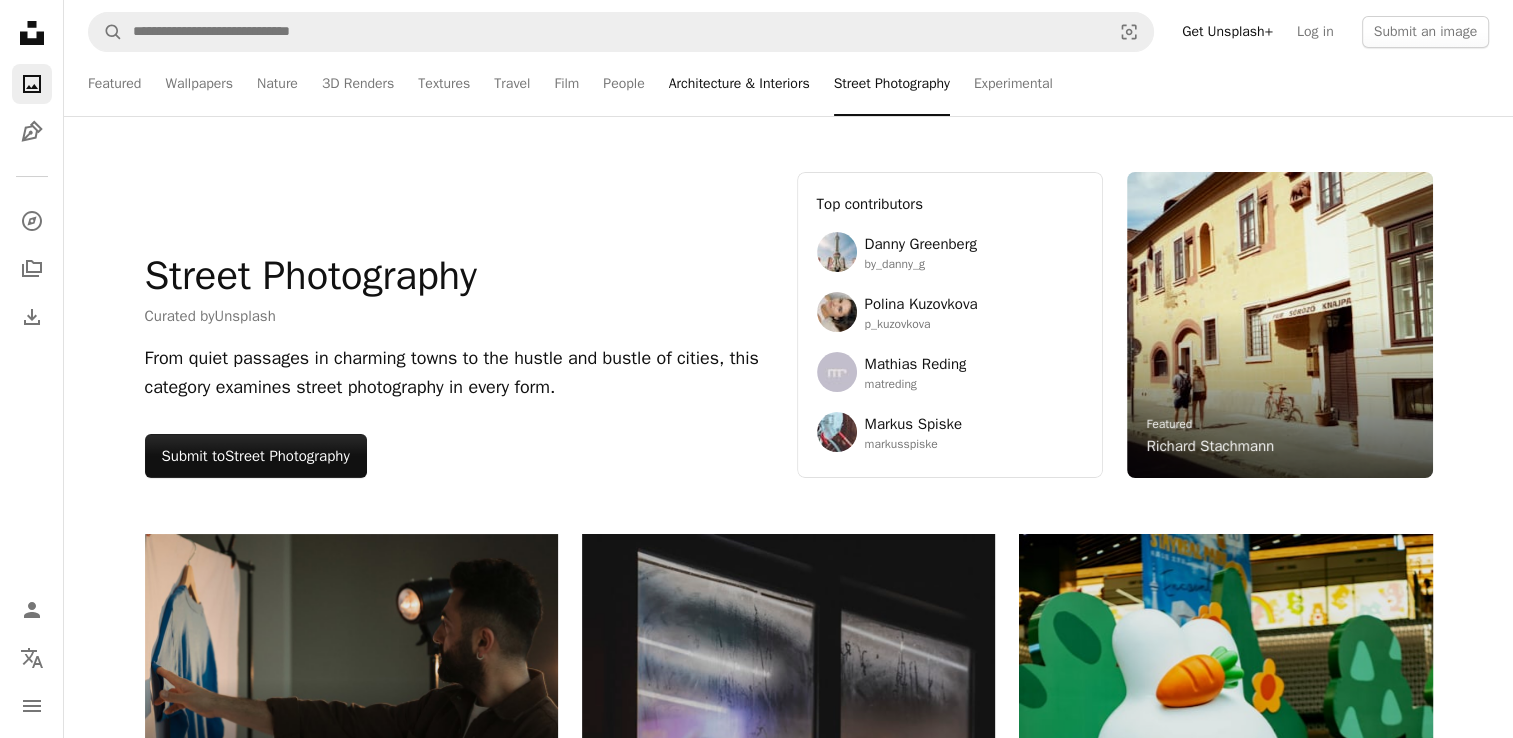 click on "Architecture & Interiors" at bounding box center [739, 84] 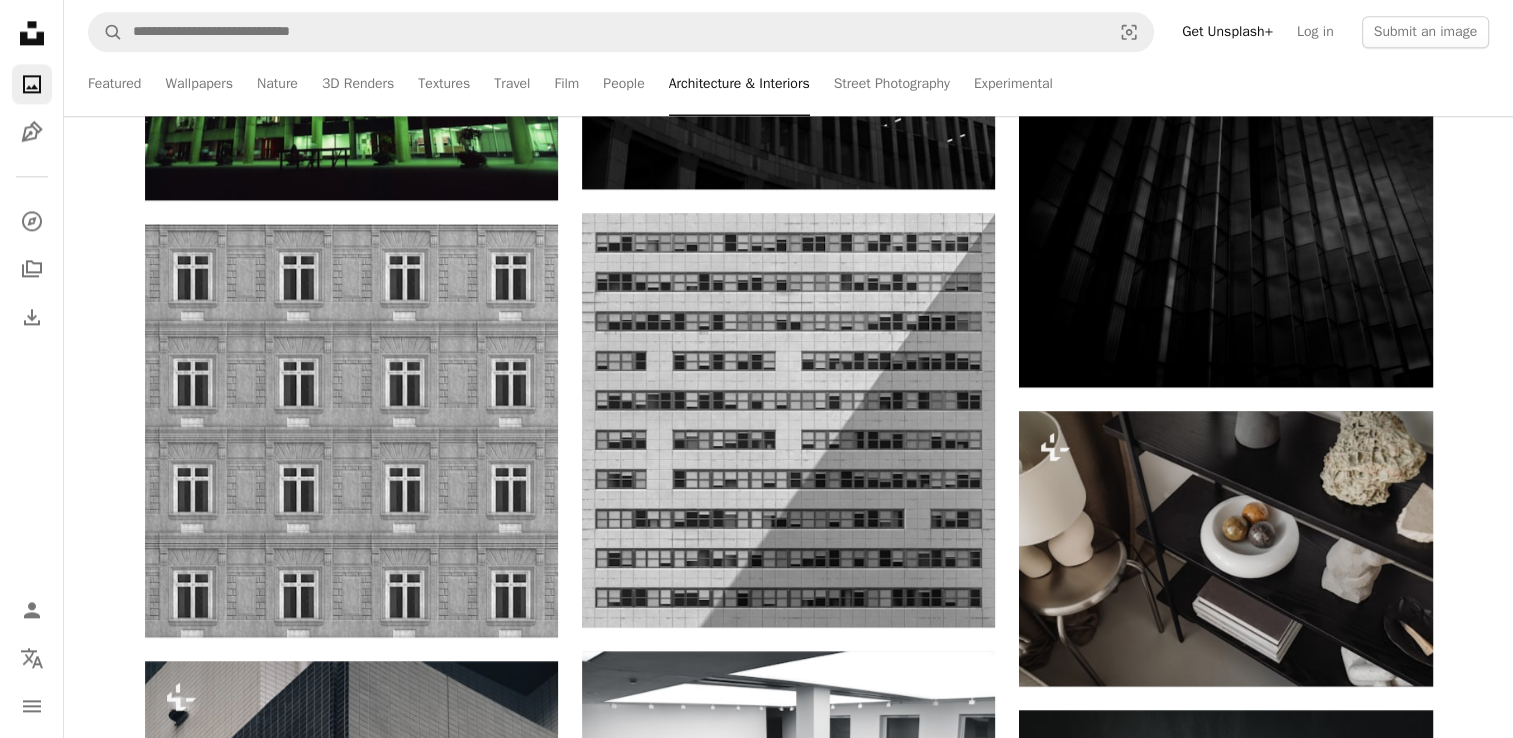 scroll, scrollTop: 3000, scrollLeft: 0, axis: vertical 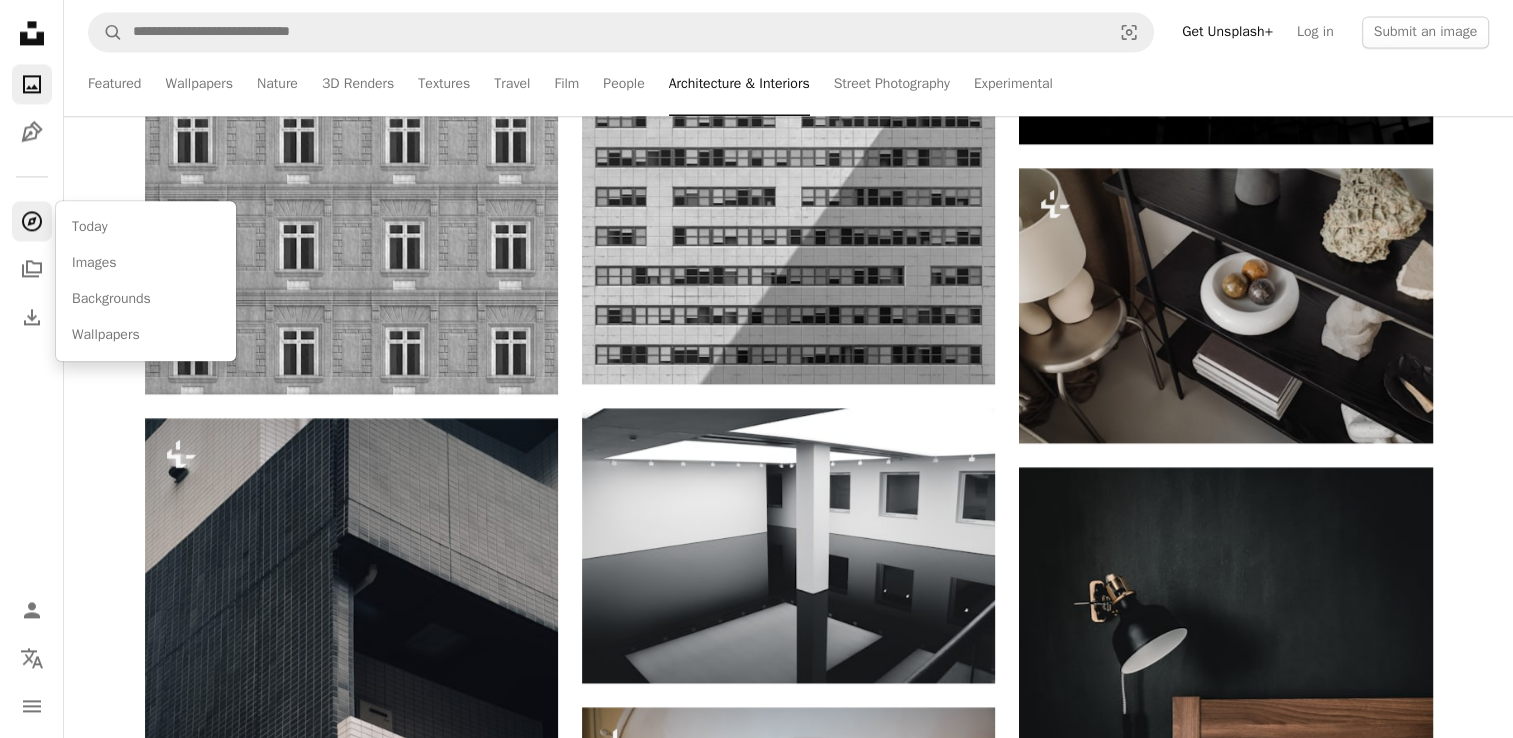 click on "A compass" 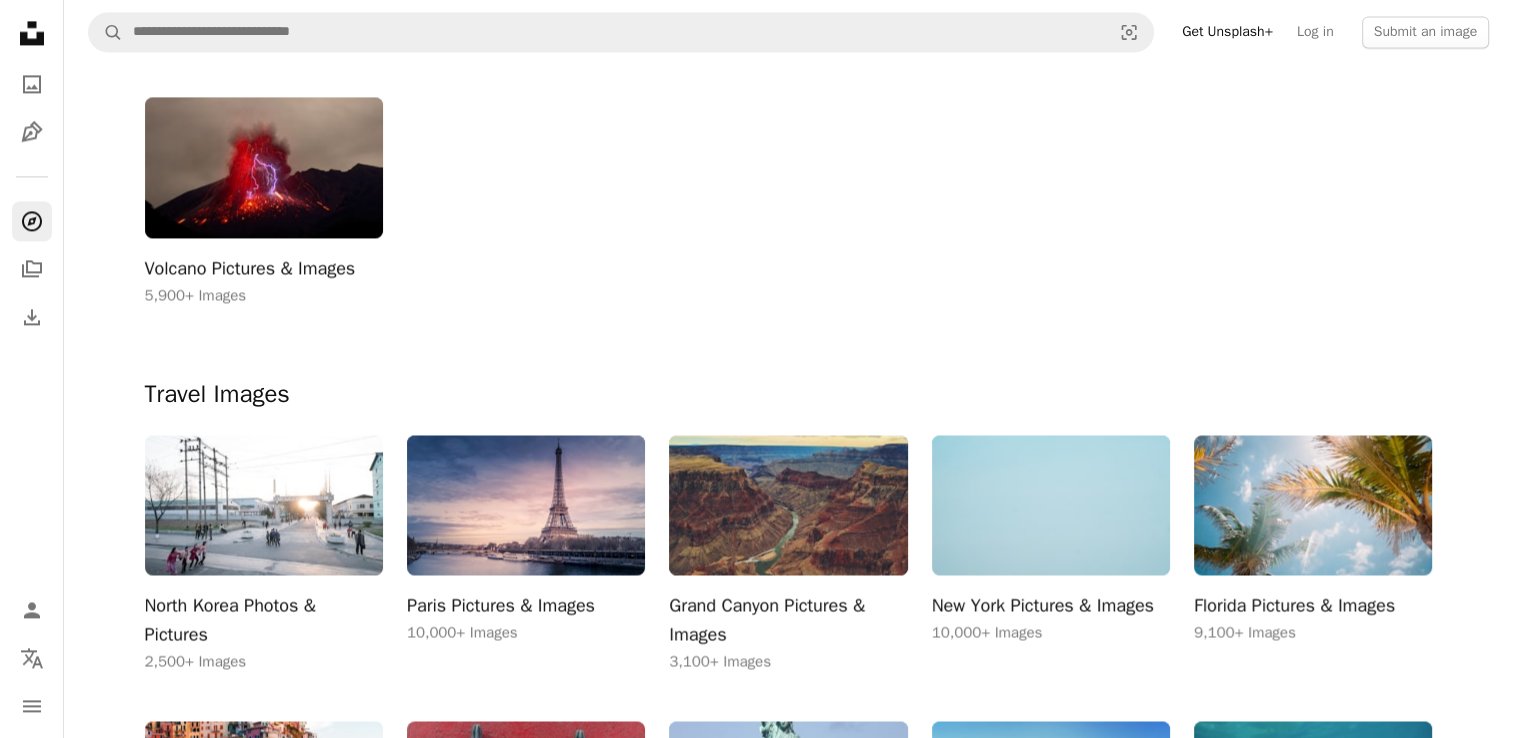scroll, scrollTop: 0, scrollLeft: 0, axis: both 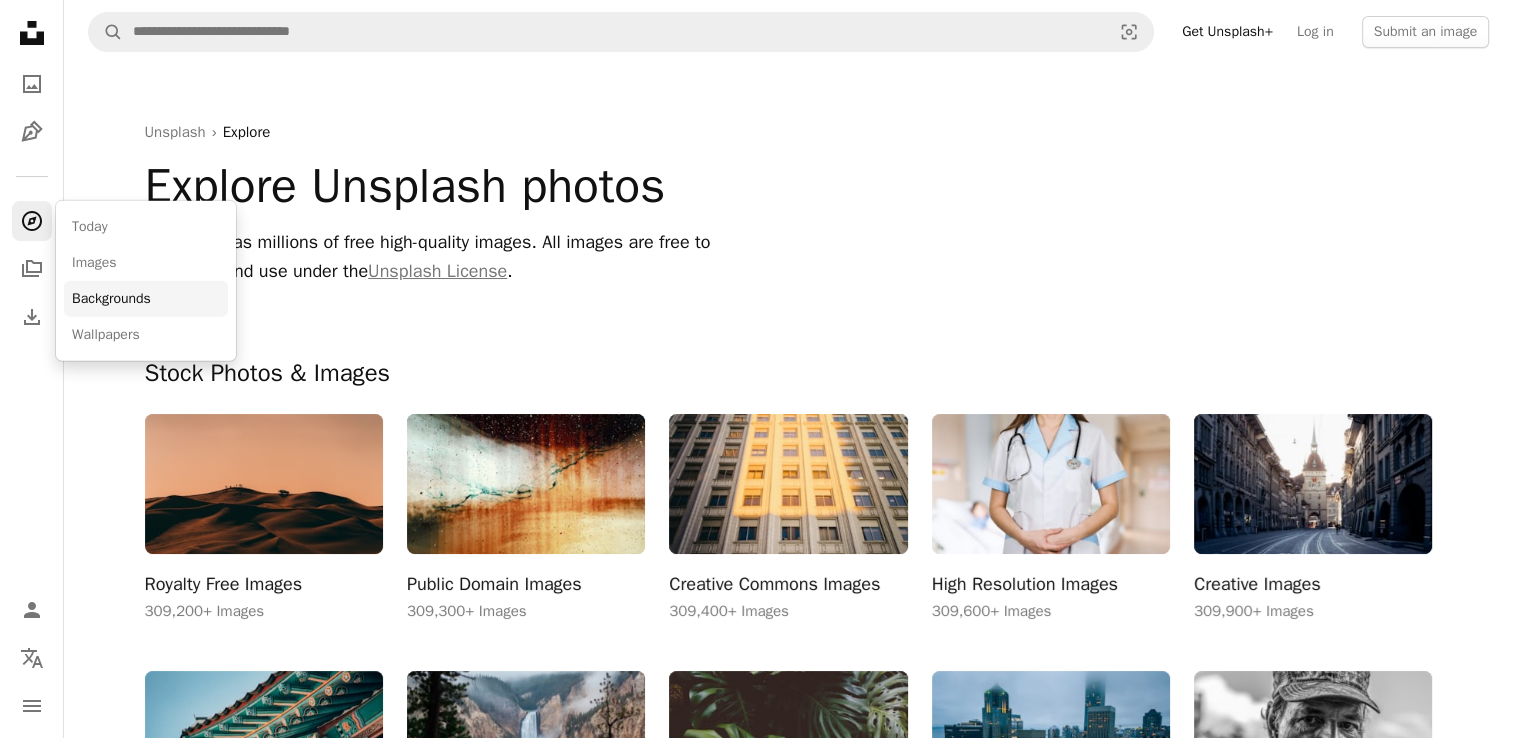click on "Backgrounds" at bounding box center (146, 299) 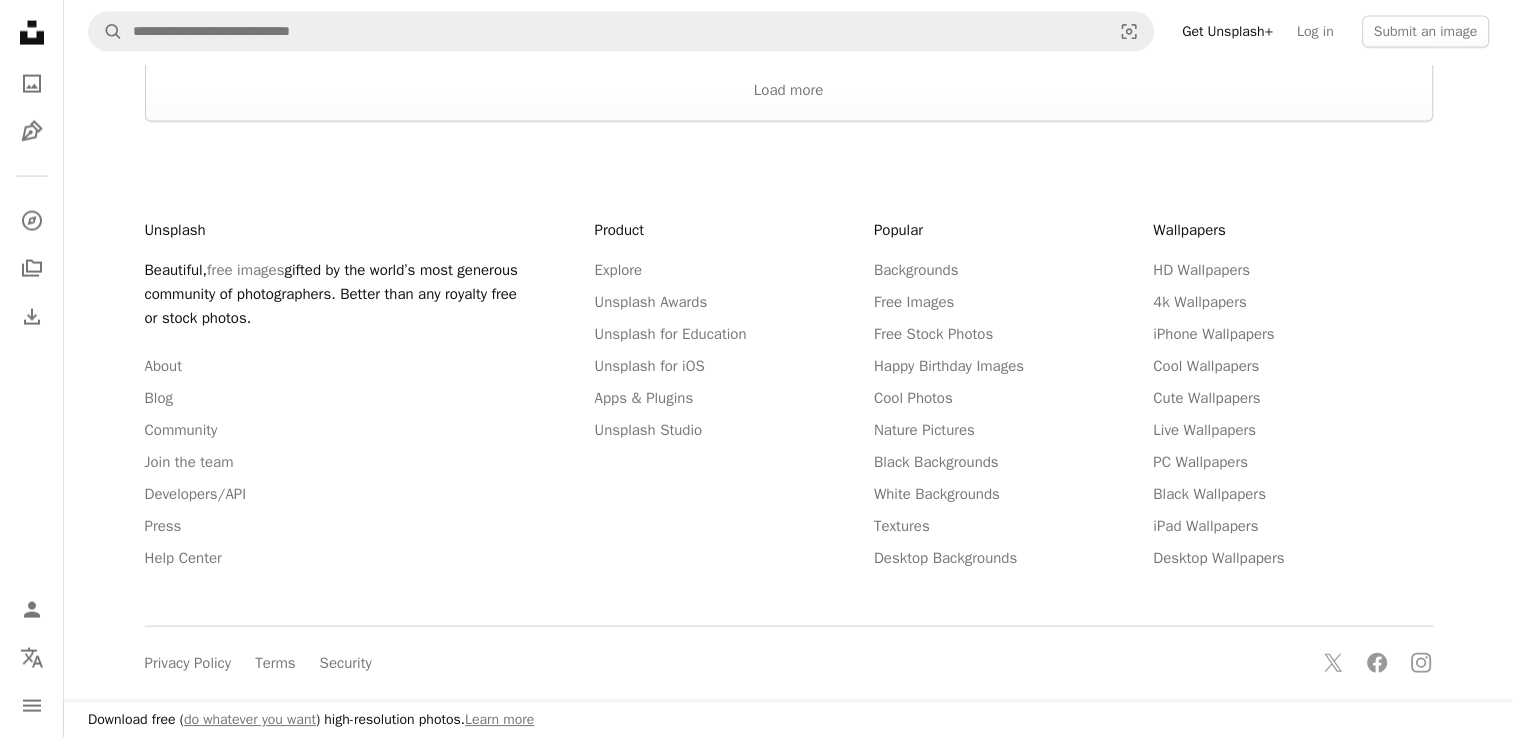 scroll, scrollTop: 3980, scrollLeft: 0, axis: vertical 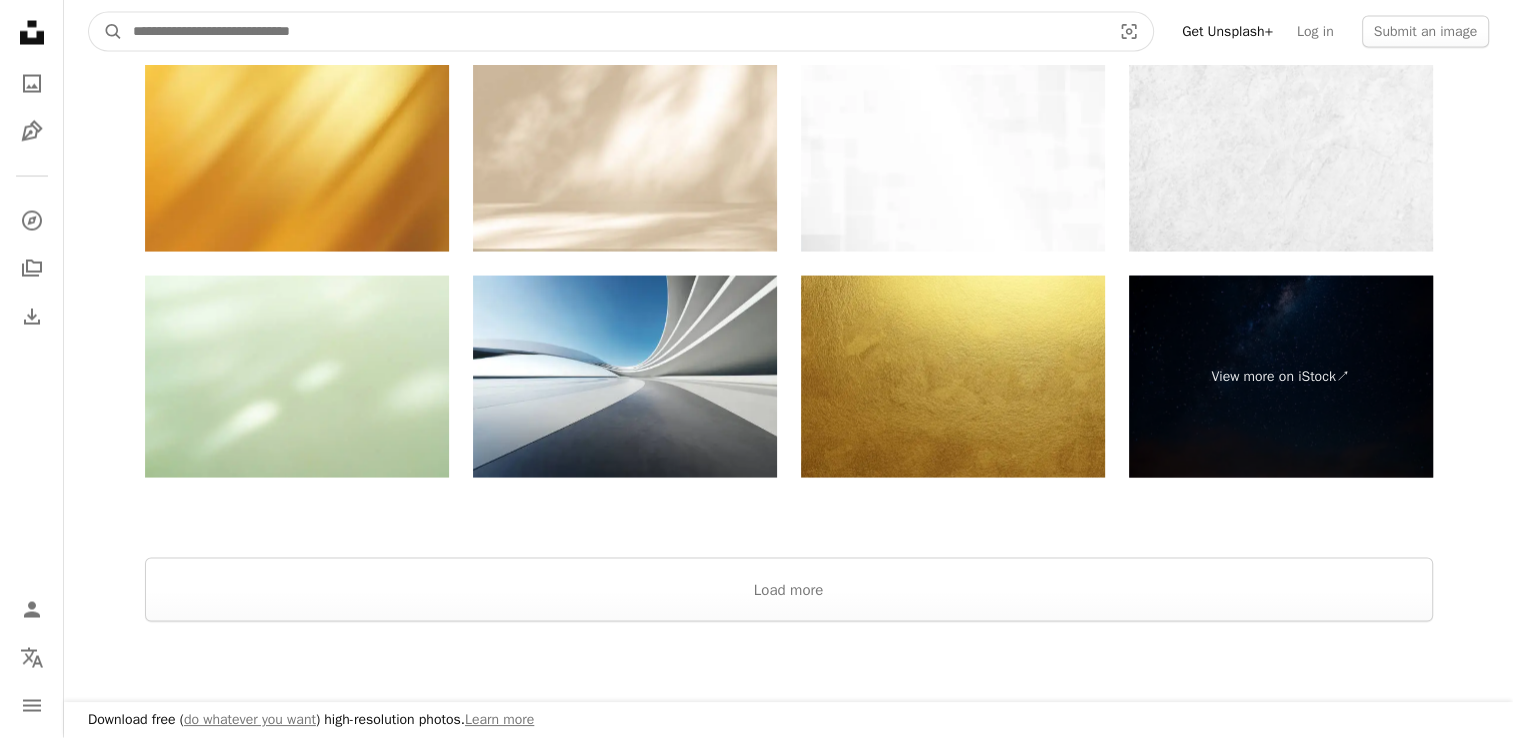 click at bounding box center [614, 32] 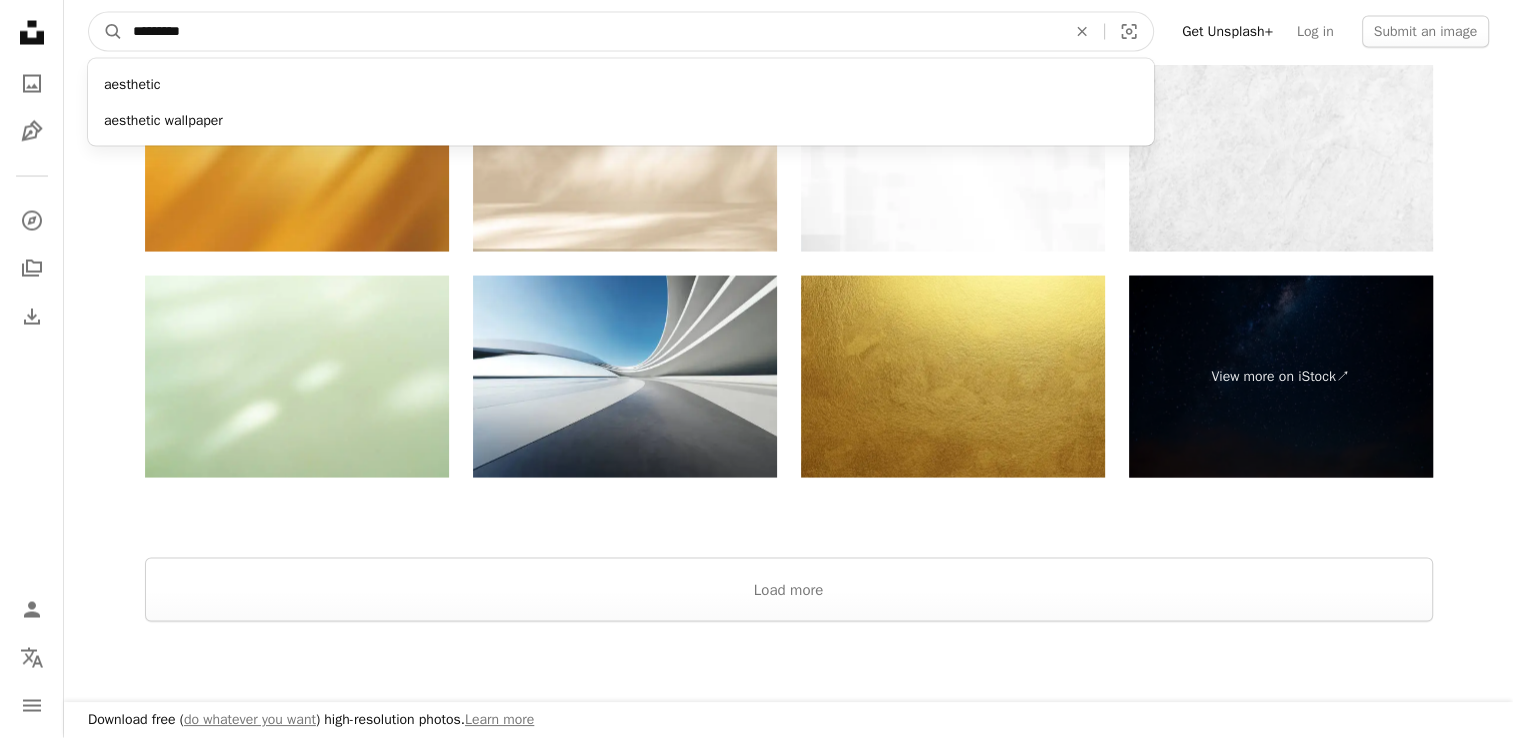 type on "*********" 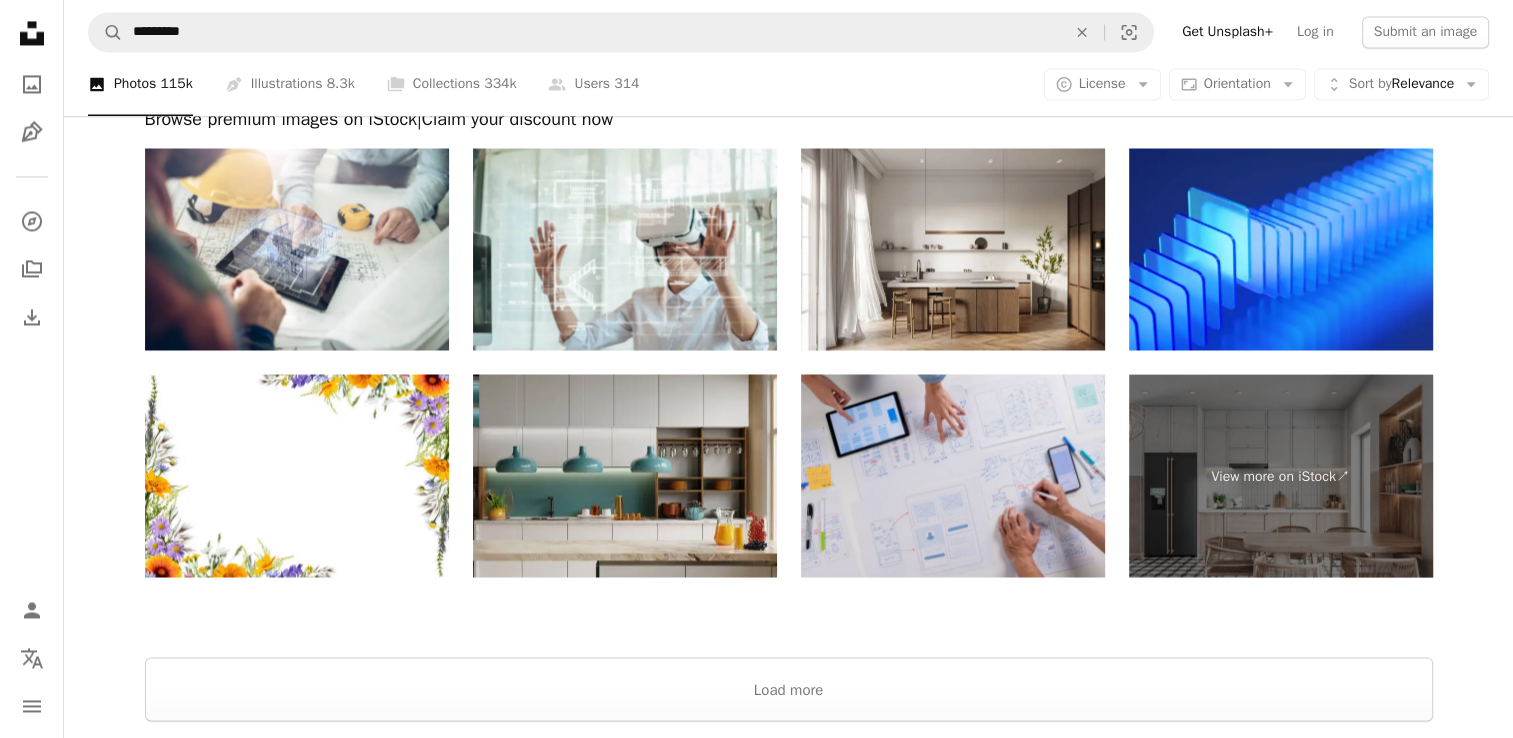 scroll, scrollTop: 3400, scrollLeft: 0, axis: vertical 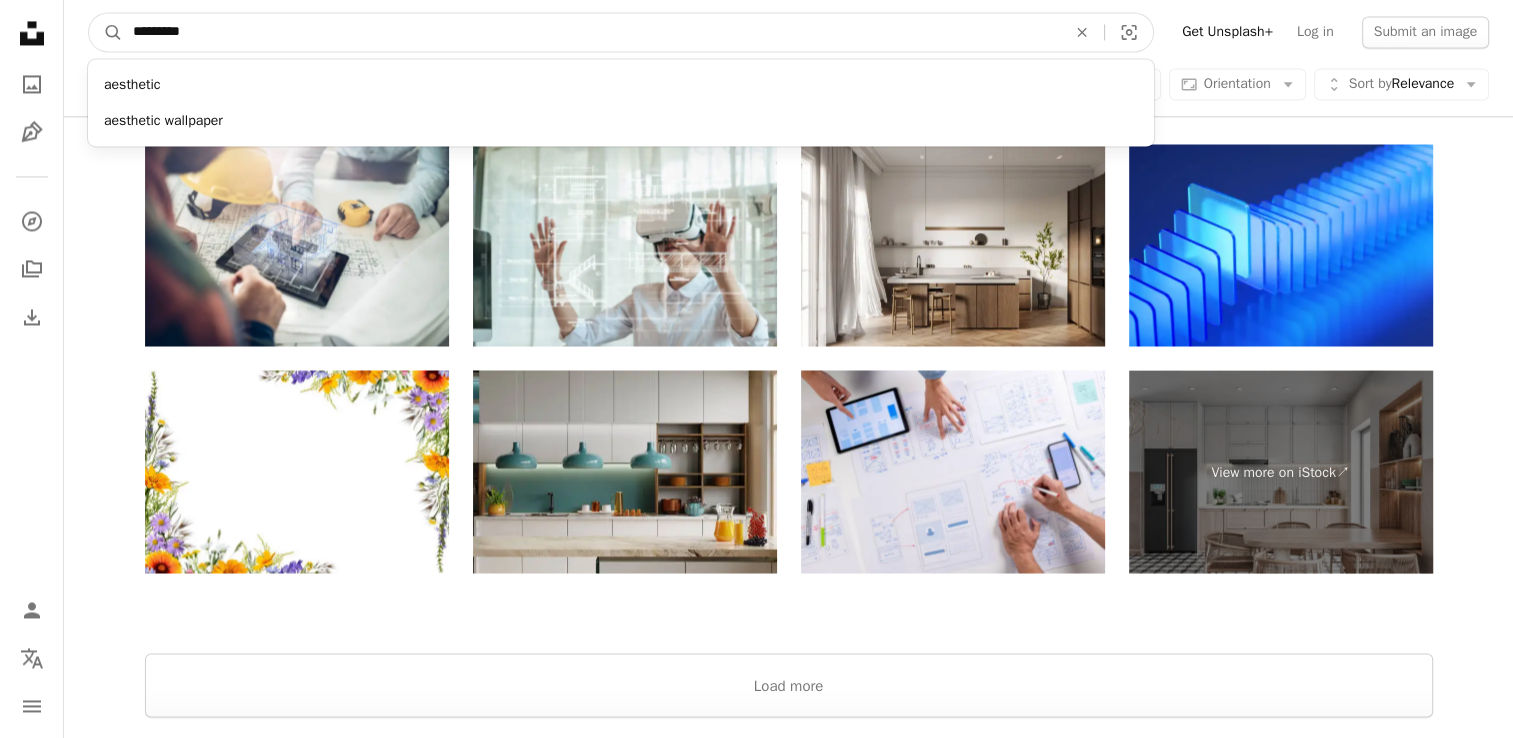 drag, startPoint x: 272, startPoint y: 43, endPoint x: 60, endPoint y: 38, distance: 212.05896 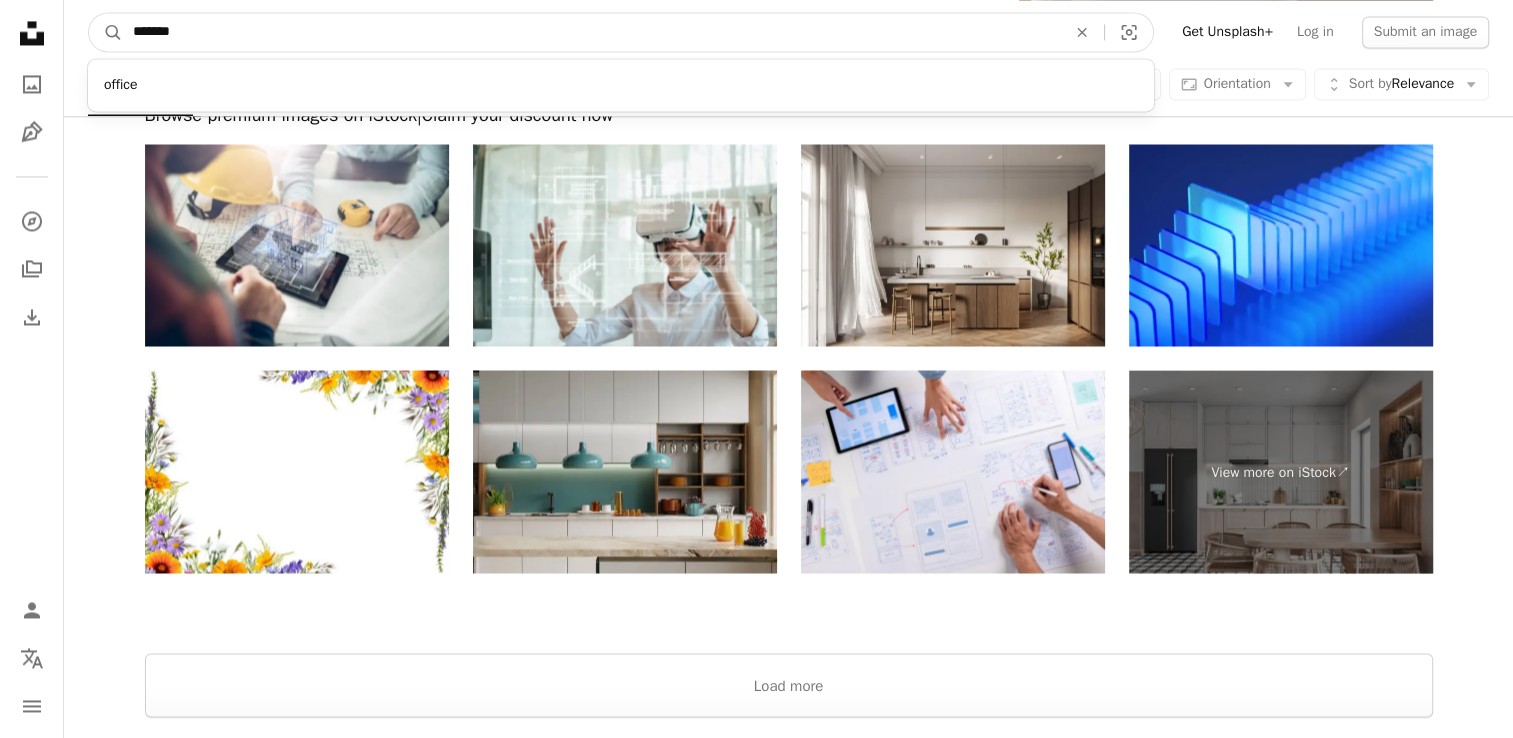 type on "********" 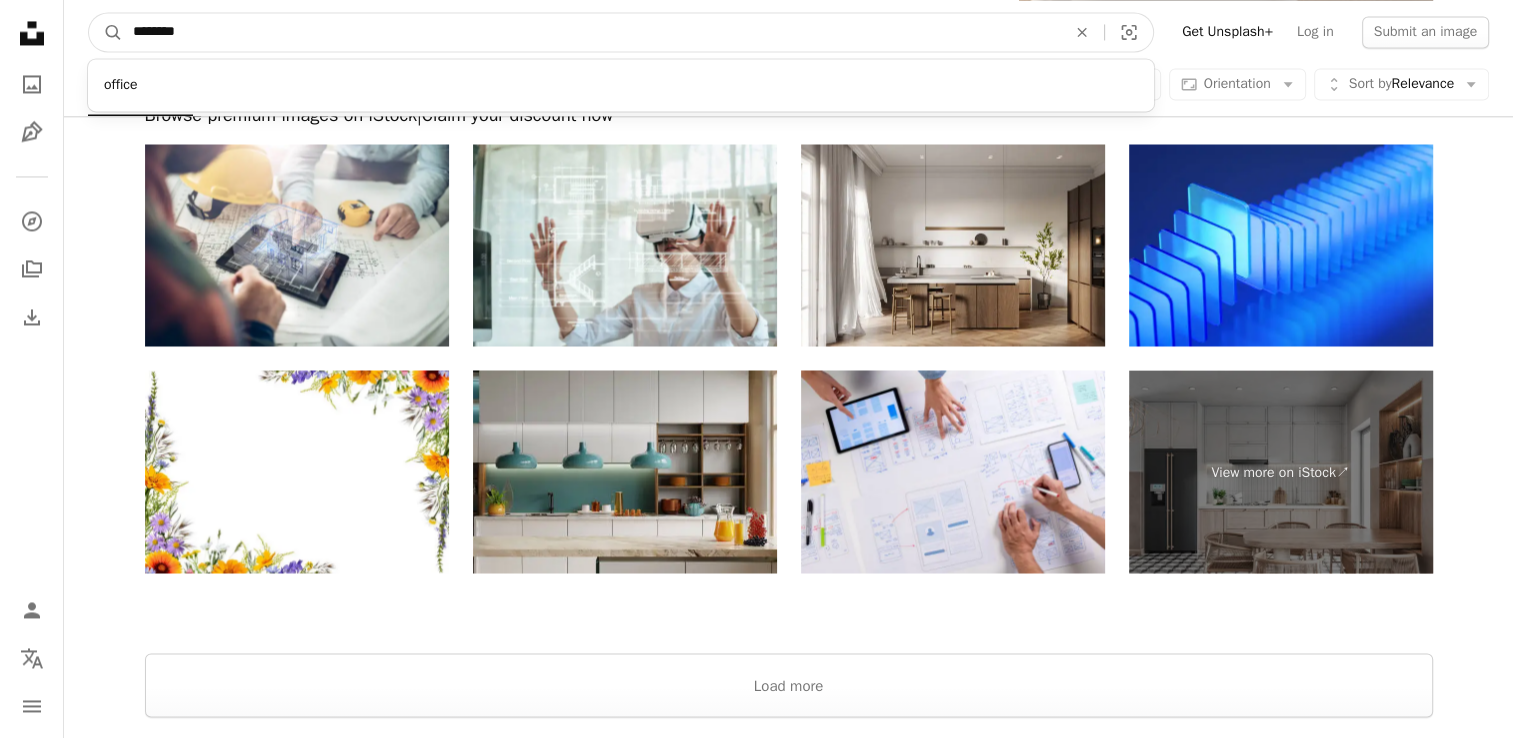 click on "A magnifying glass" at bounding box center [106, 32] 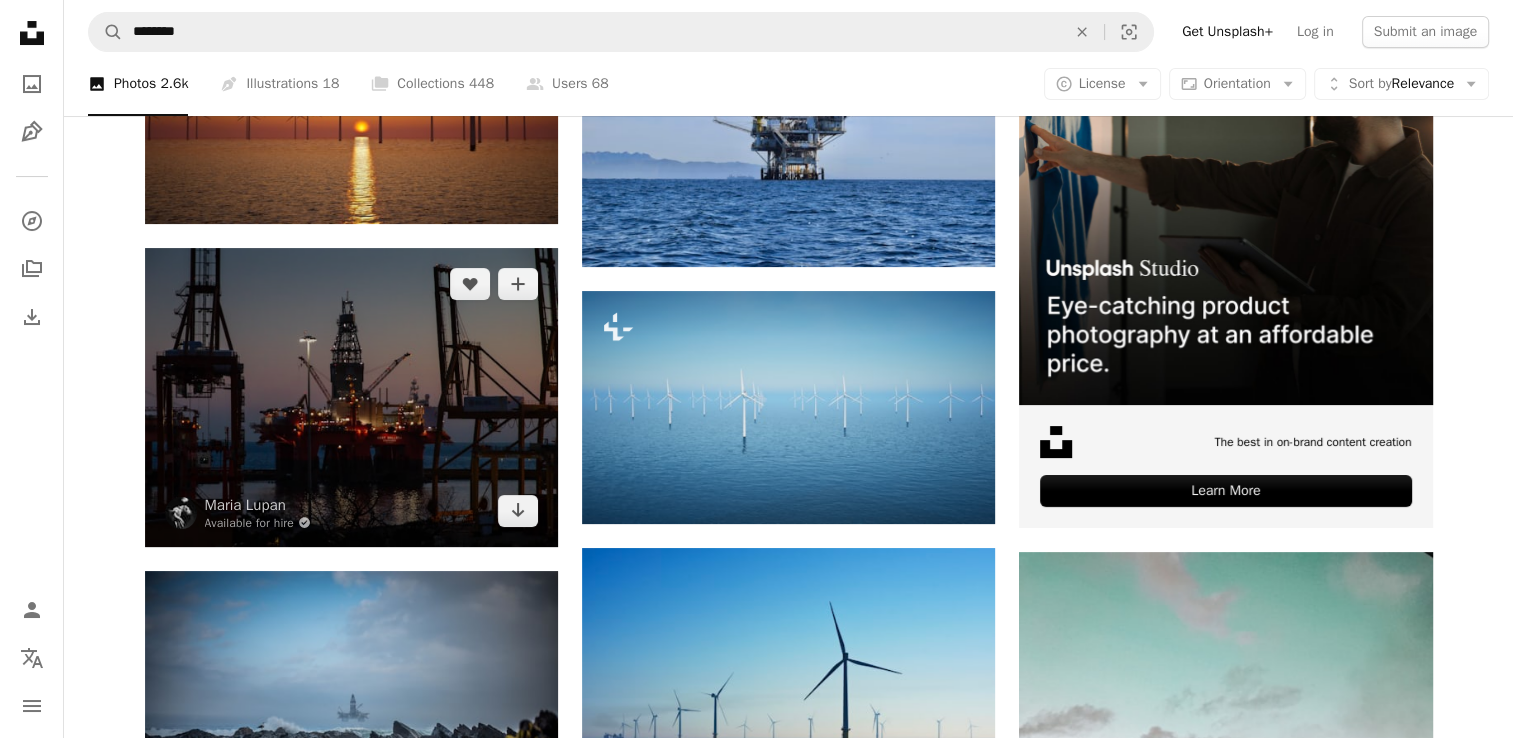 scroll, scrollTop: 300, scrollLeft: 0, axis: vertical 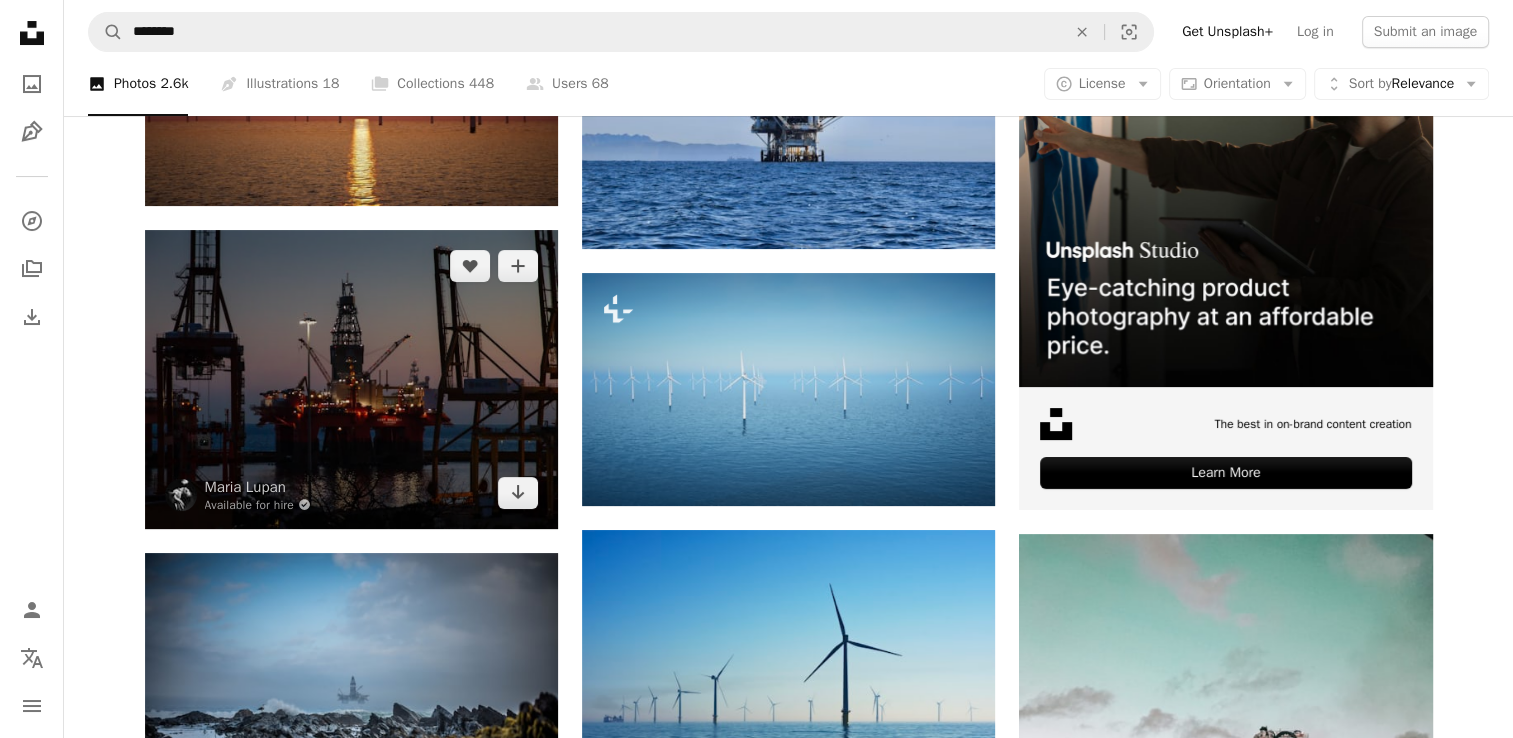 click on "A heart A plus sign [FIRST] [LAST] Available for hire A checkmark inside of a circle Arrow pointing down" at bounding box center (351, 379) 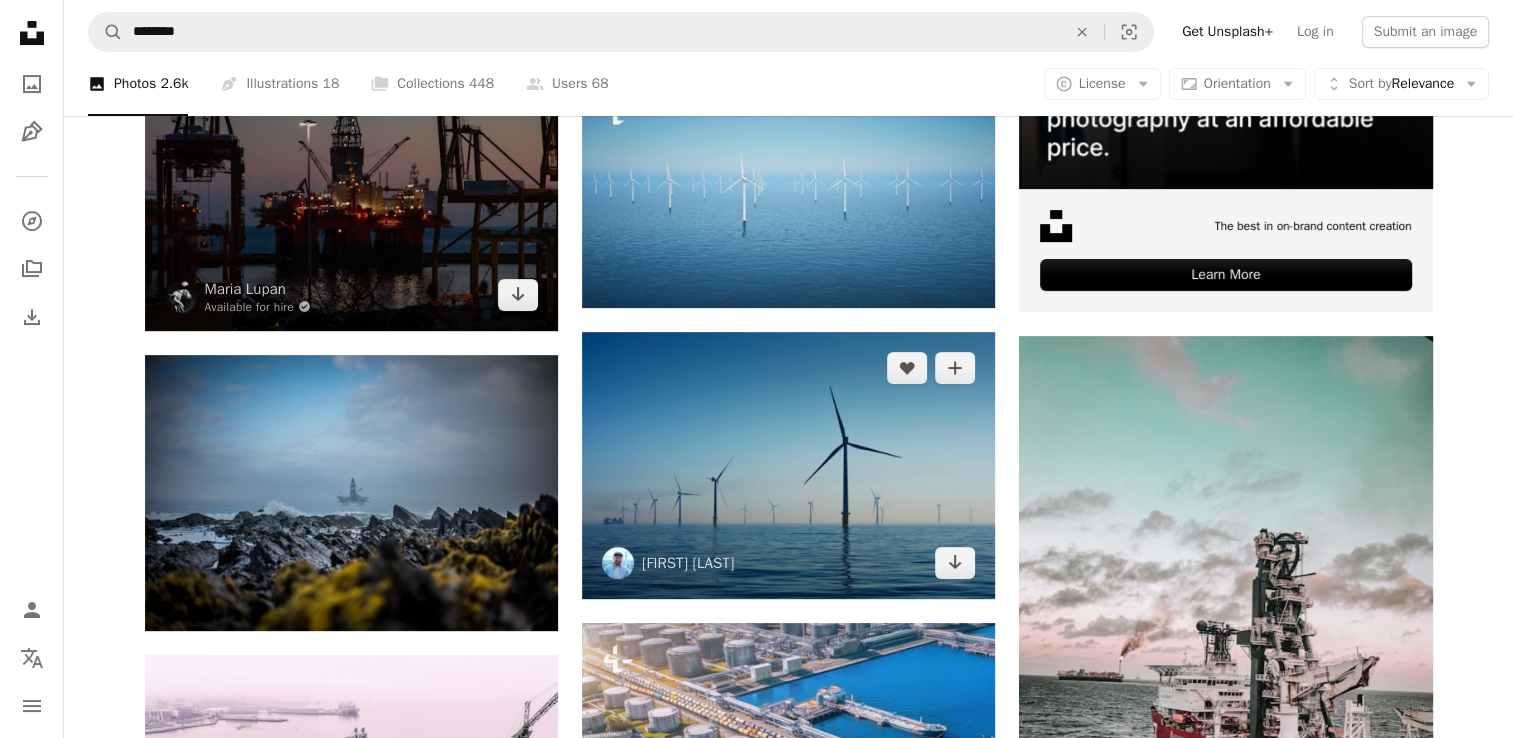 scroll, scrollTop: 500, scrollLeft: 0, axis: vertical 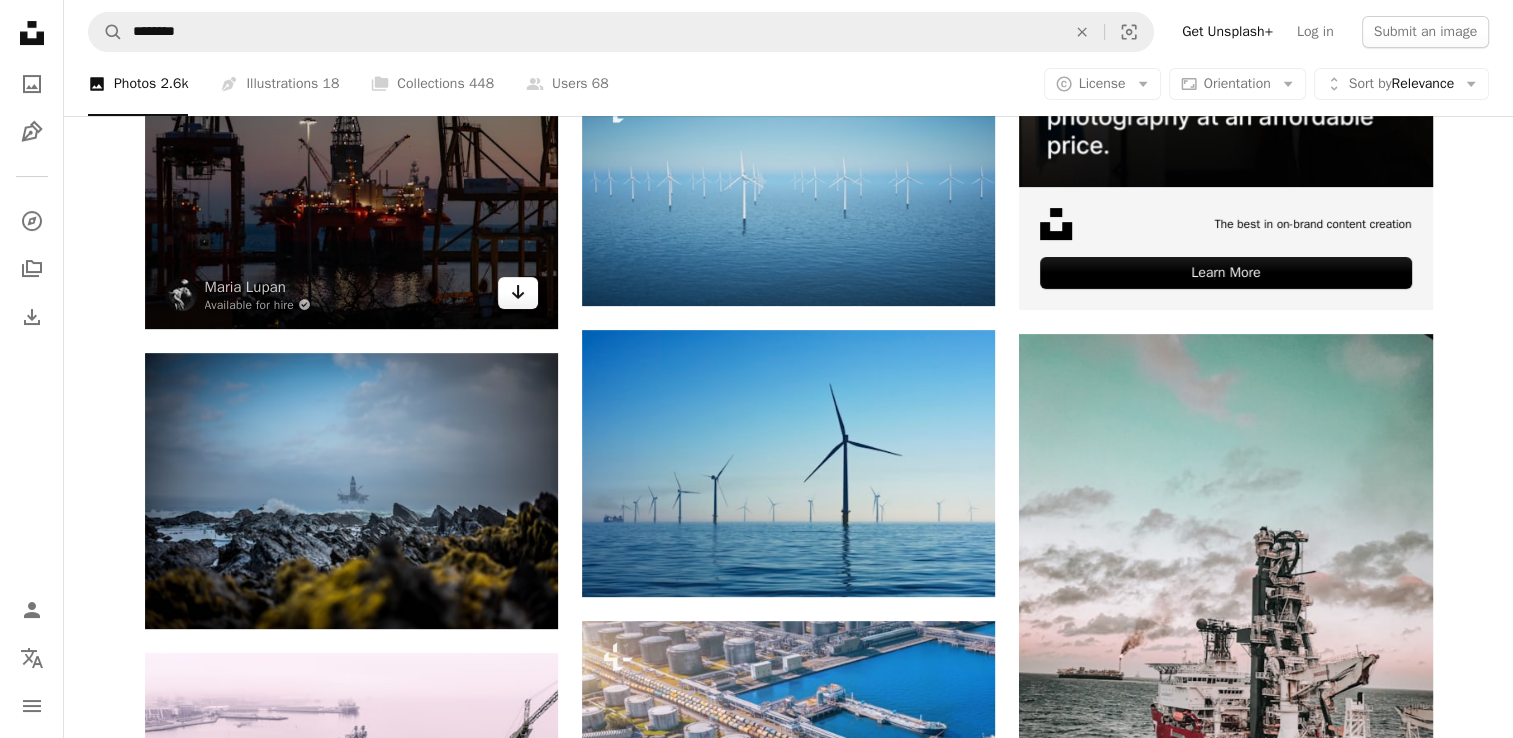 click on "Arrow pointing down" 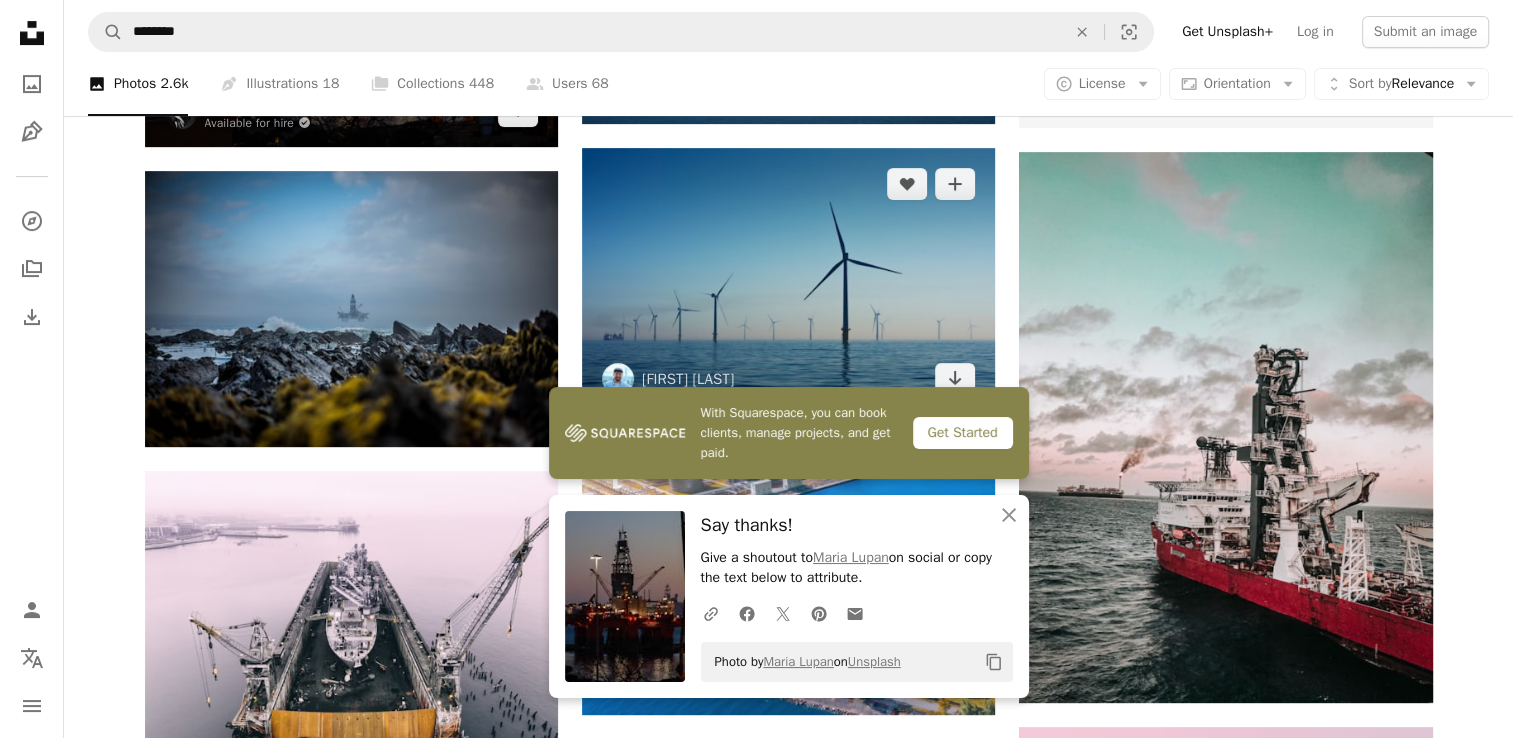 scroll, scrollTop: 700, scrollLeft: 0, axis: vertical 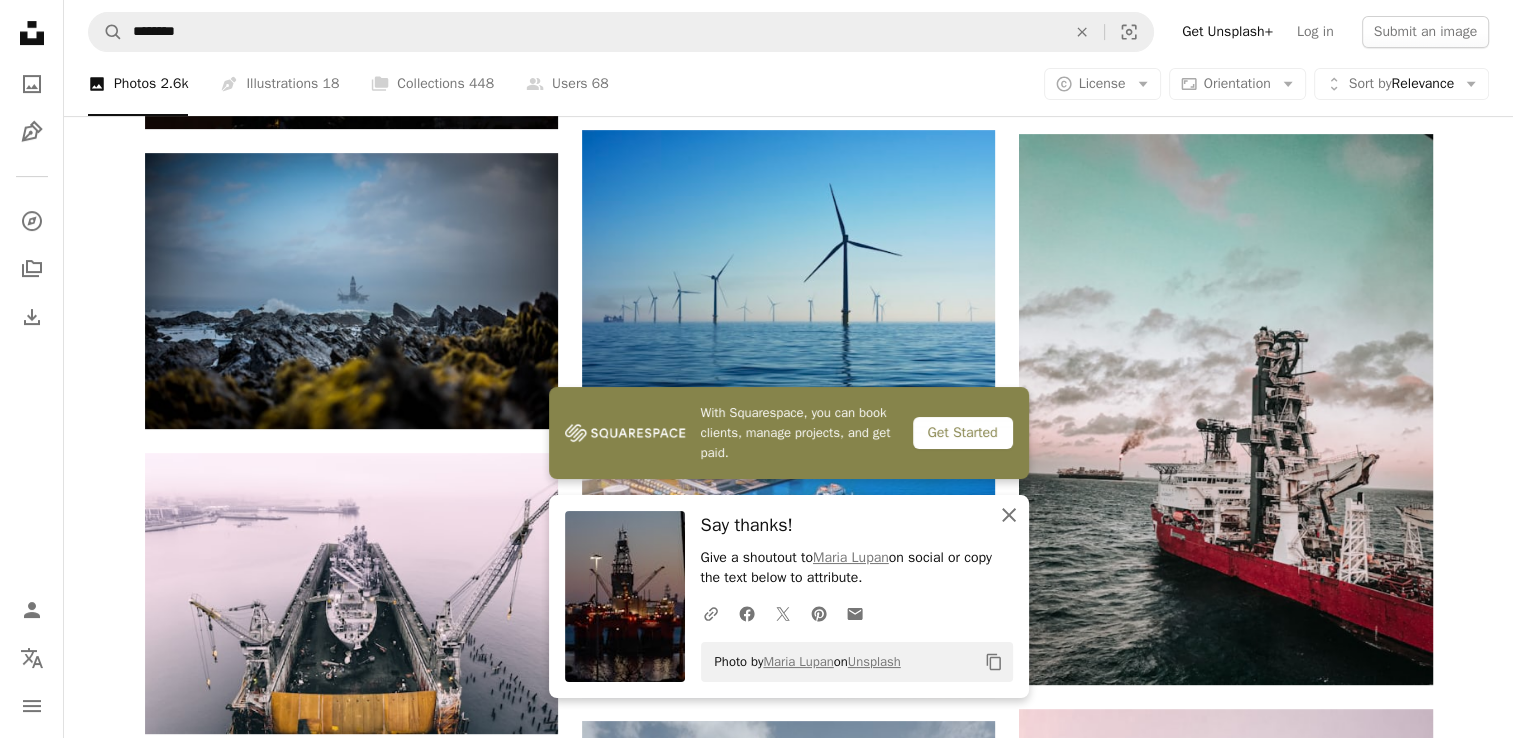 click 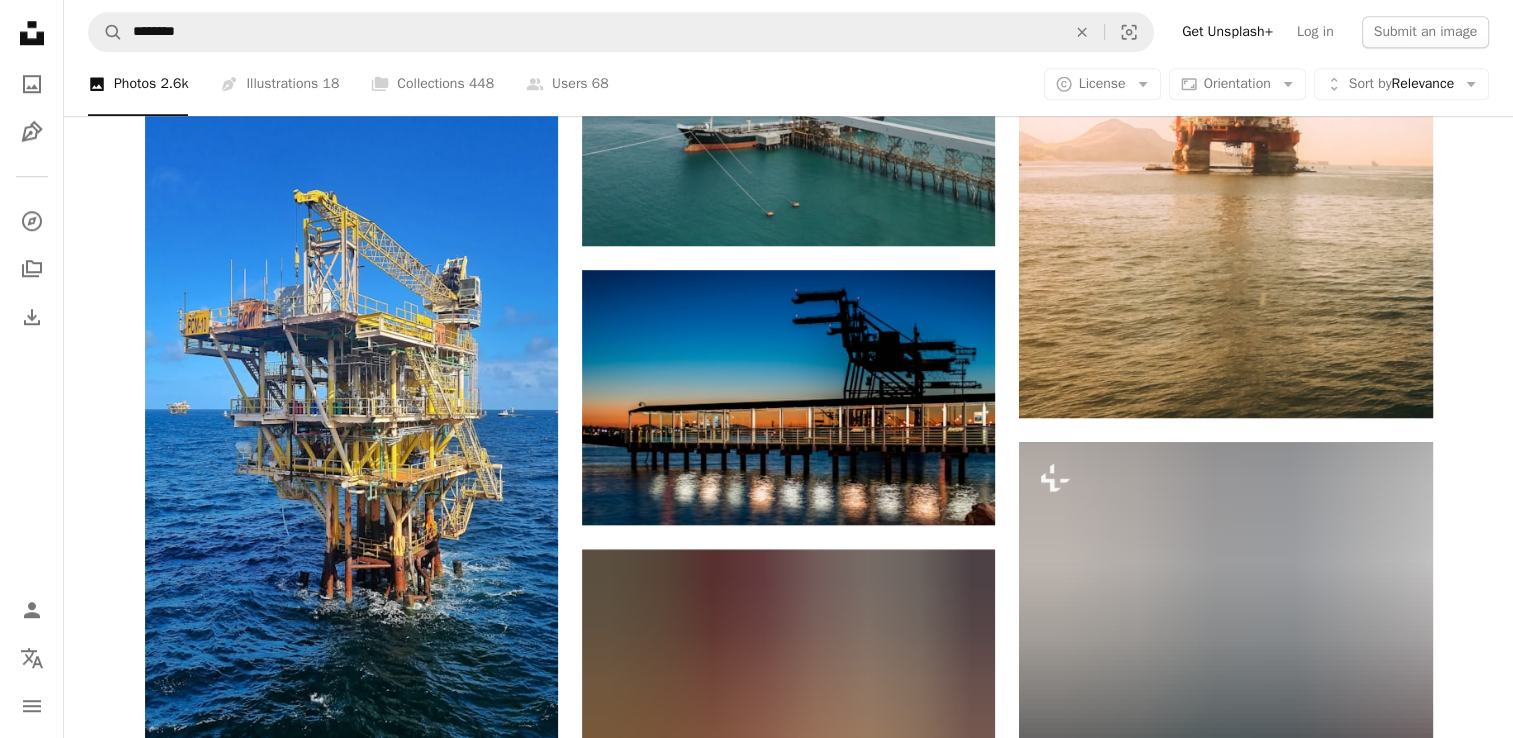 scroll, scrollTop: 1800, scrollLeft: 0, axis: vertical 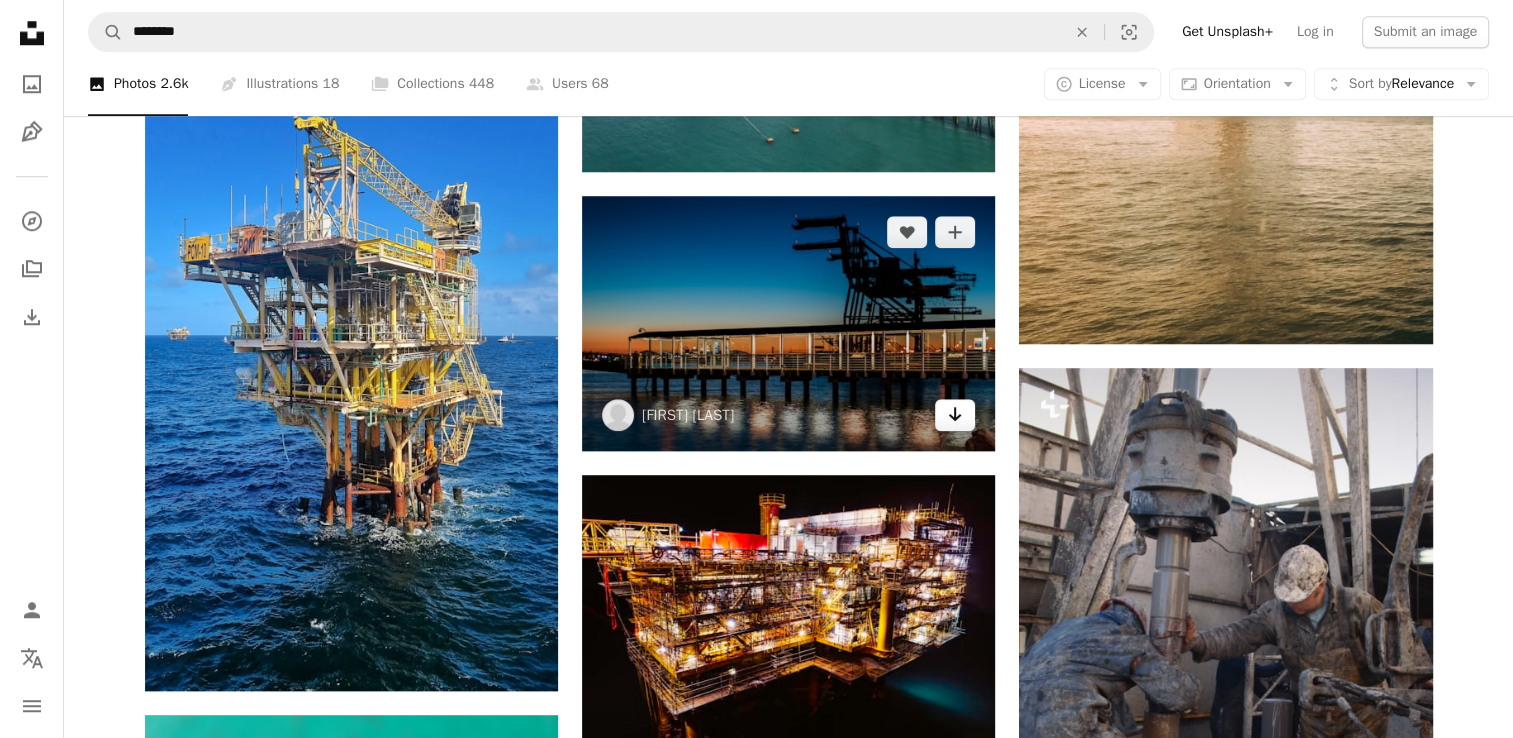 click on "Arrow pointing down" at bounding box center [955, 415] 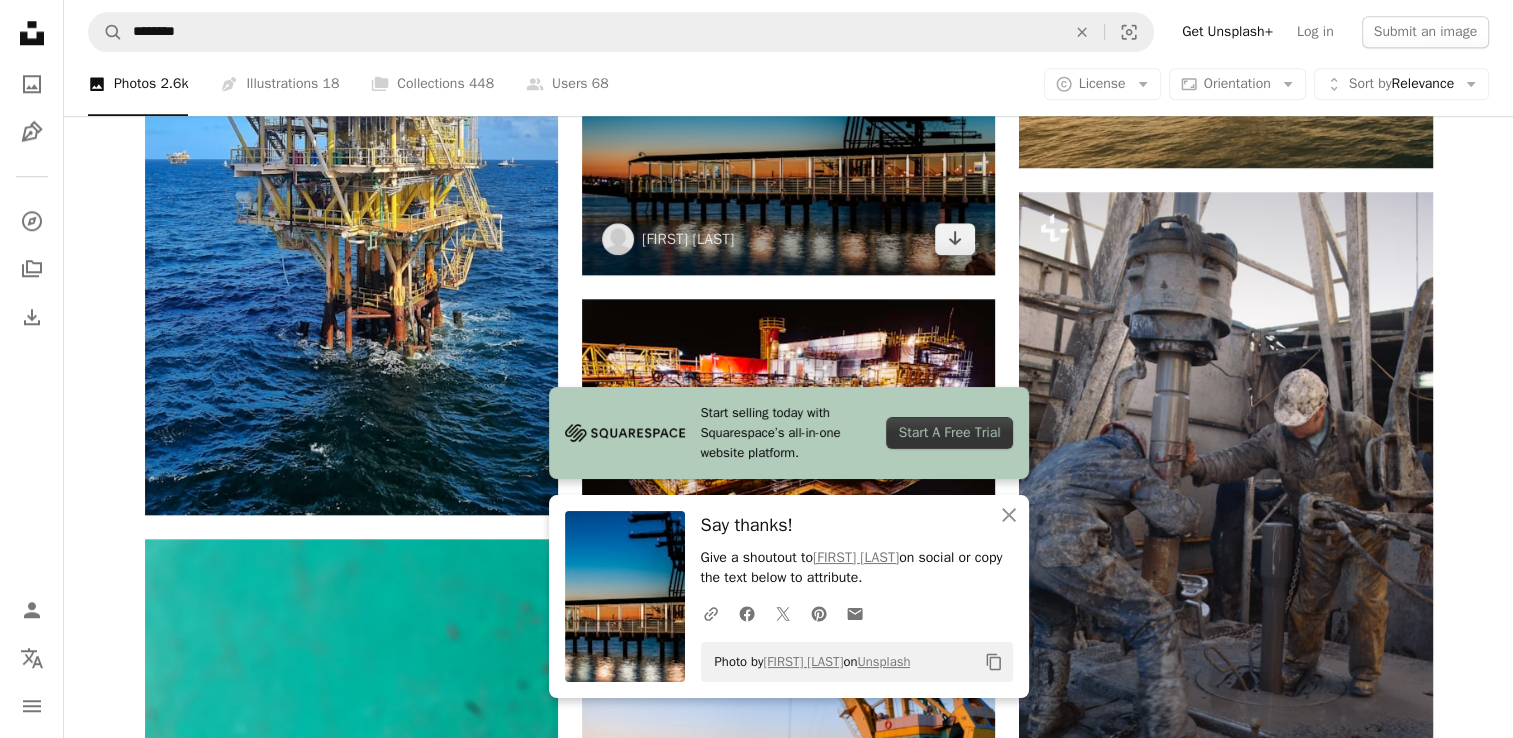 scroll, scrollTop: 2000, scrollLeft: 0, axis: vertical 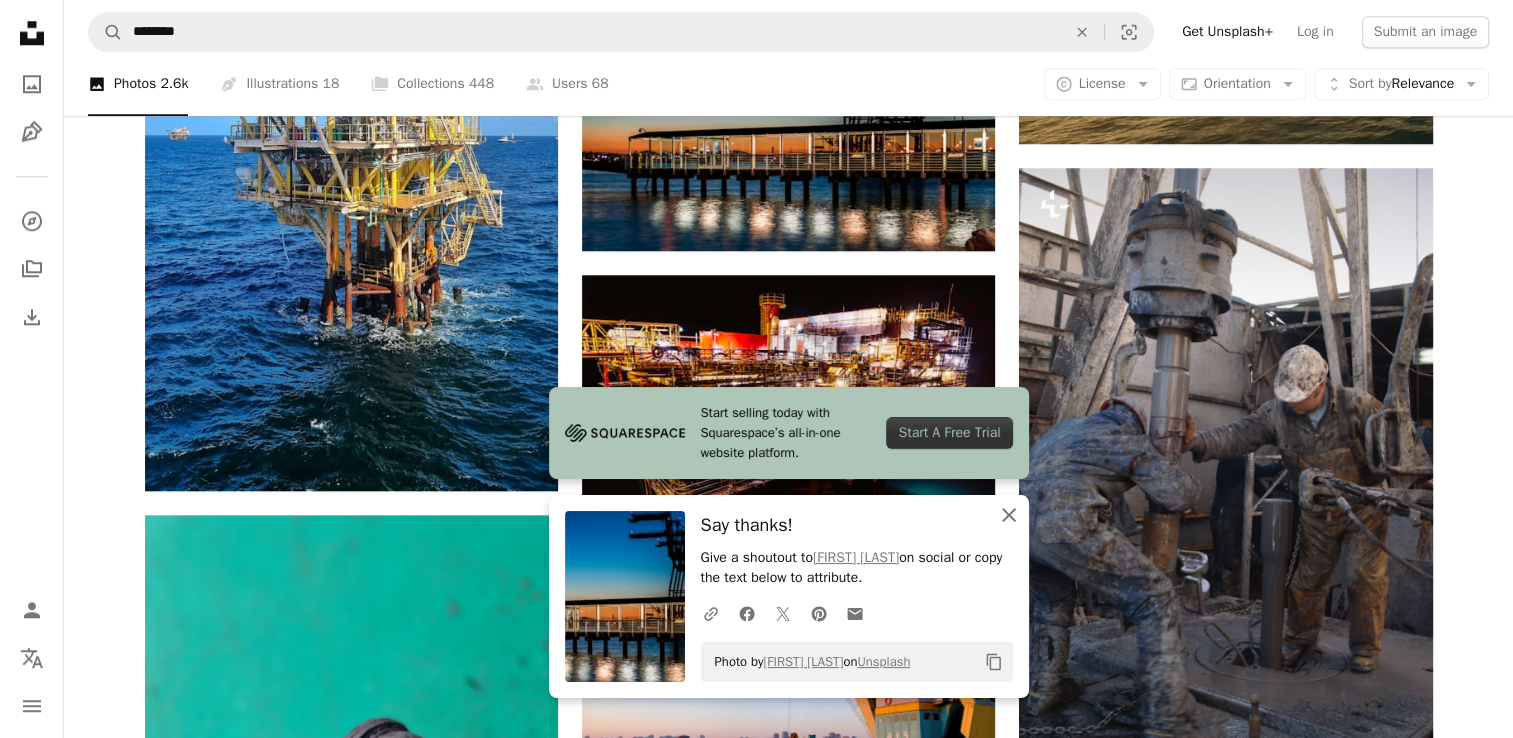 click 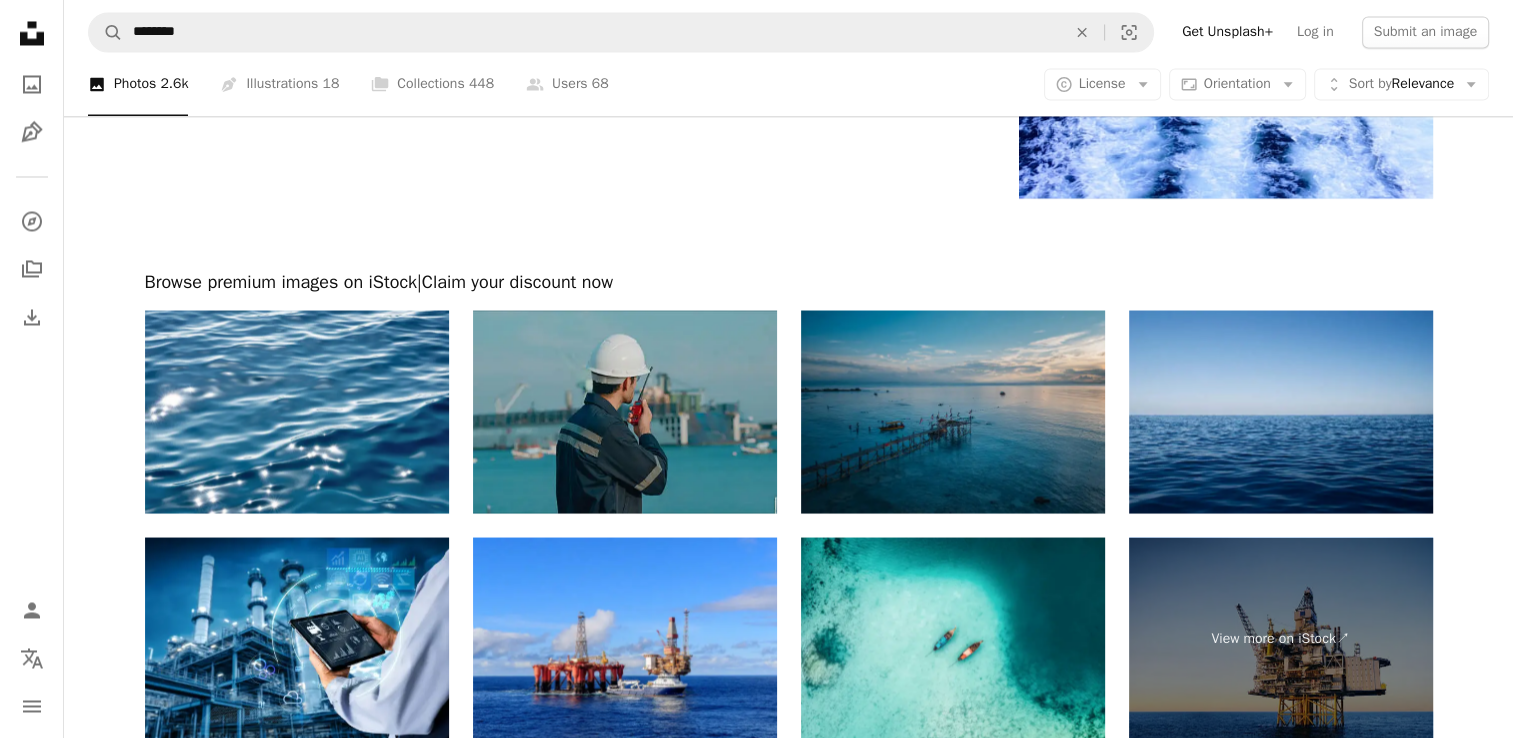 scroll, scrollTop: 3422, scrollLeft: 0, axis: vertical 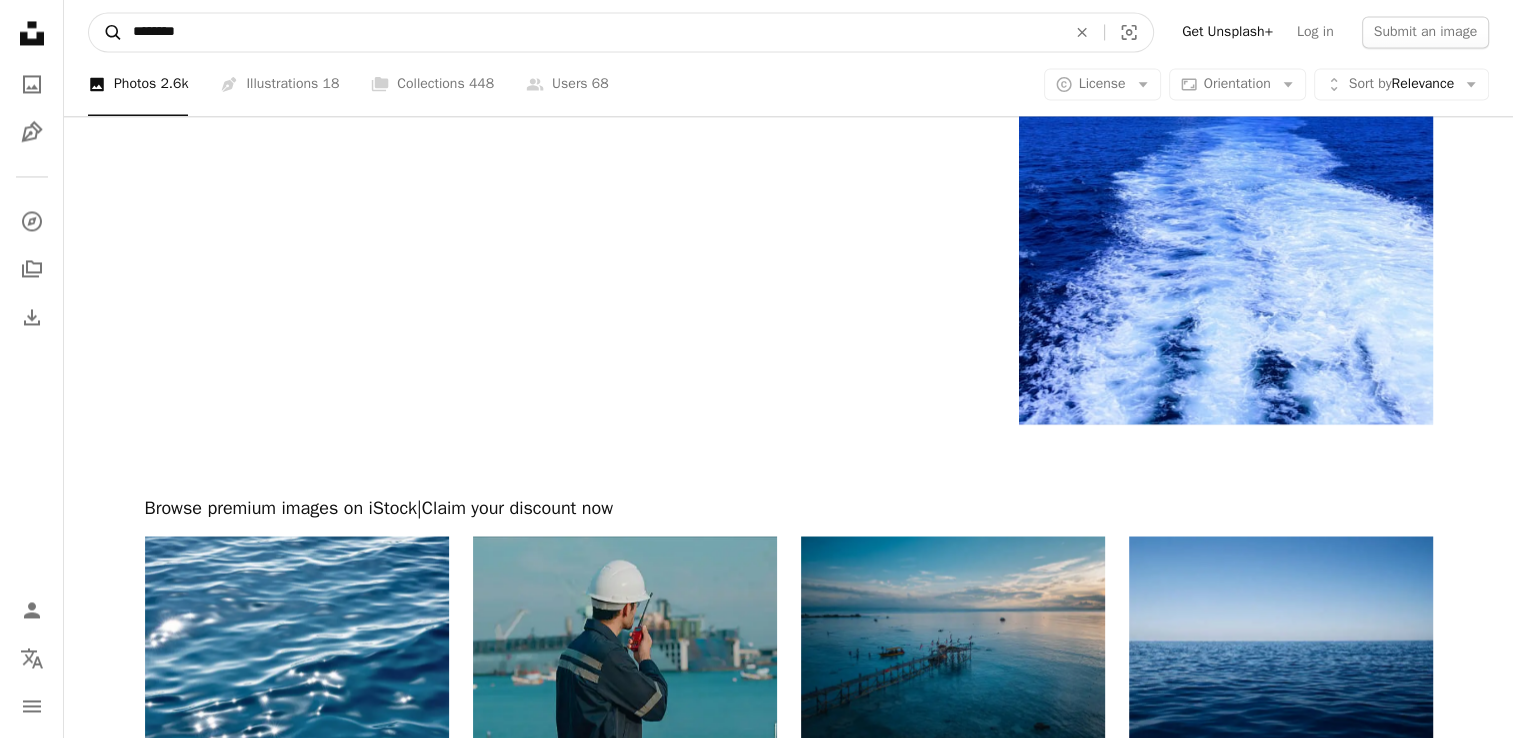 drag, startPoint x: 186, startPoint y: 37, endPoint x: 96, endPoint y: 22, distance: 91.24144 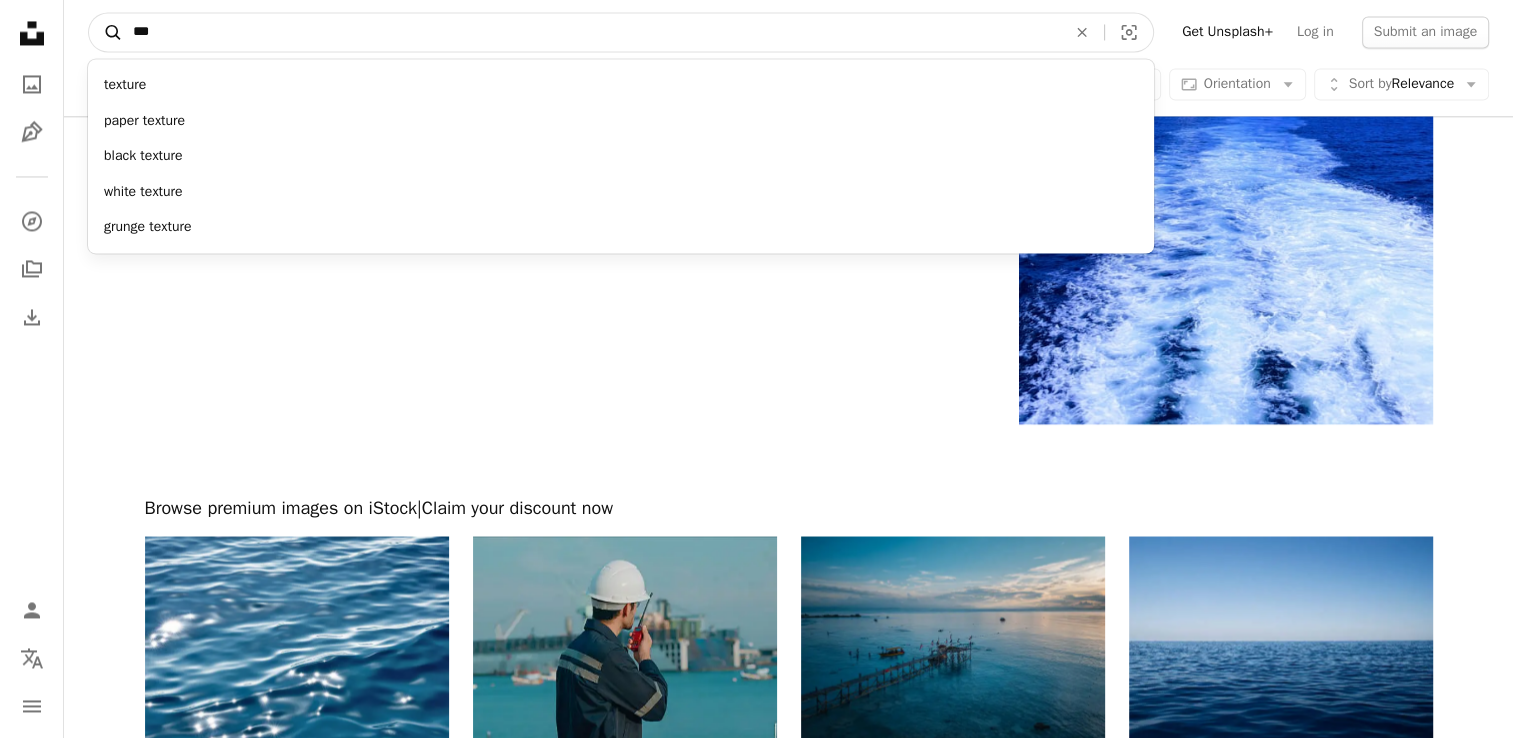 type on "***" 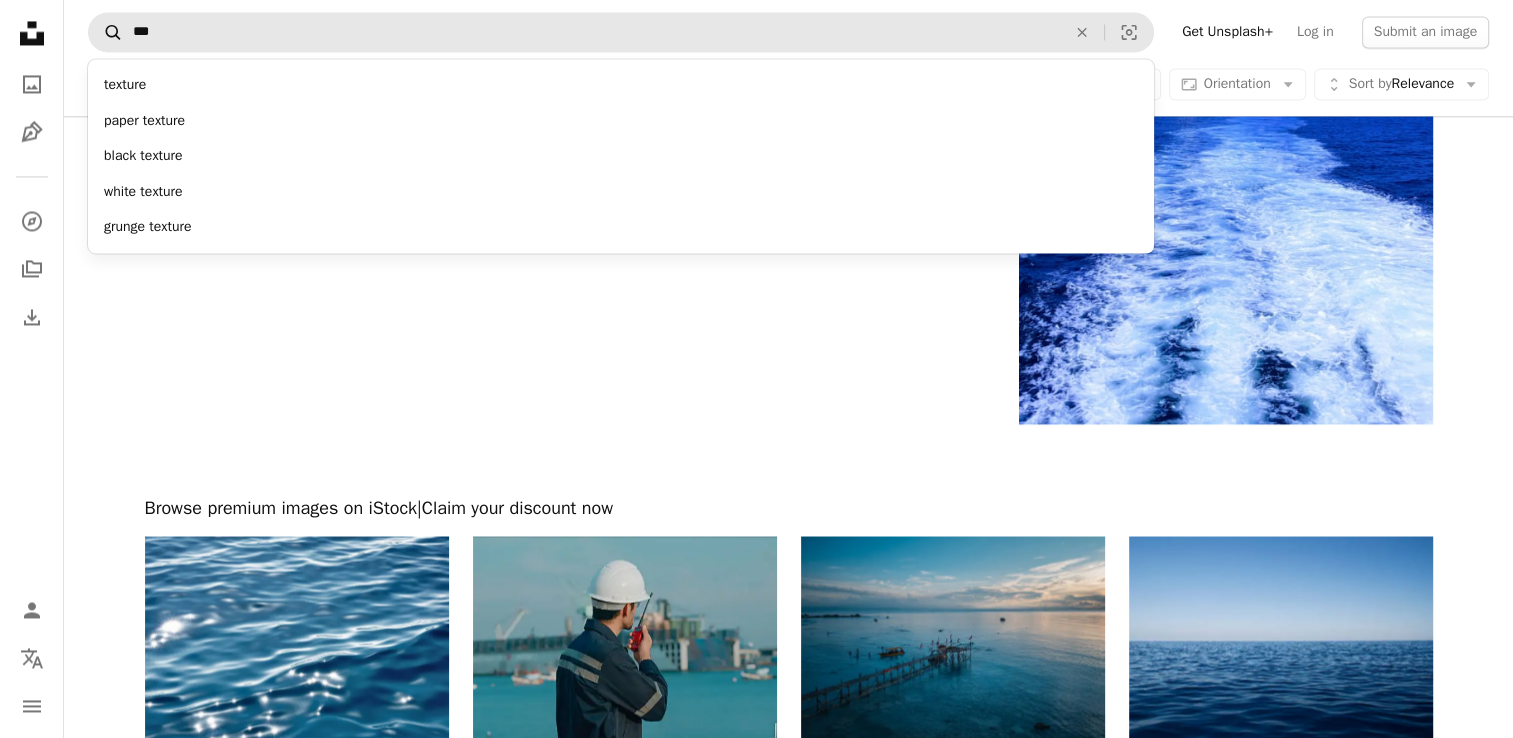scroll, scrollTop: 0, scrollLeft: 0, axis: both 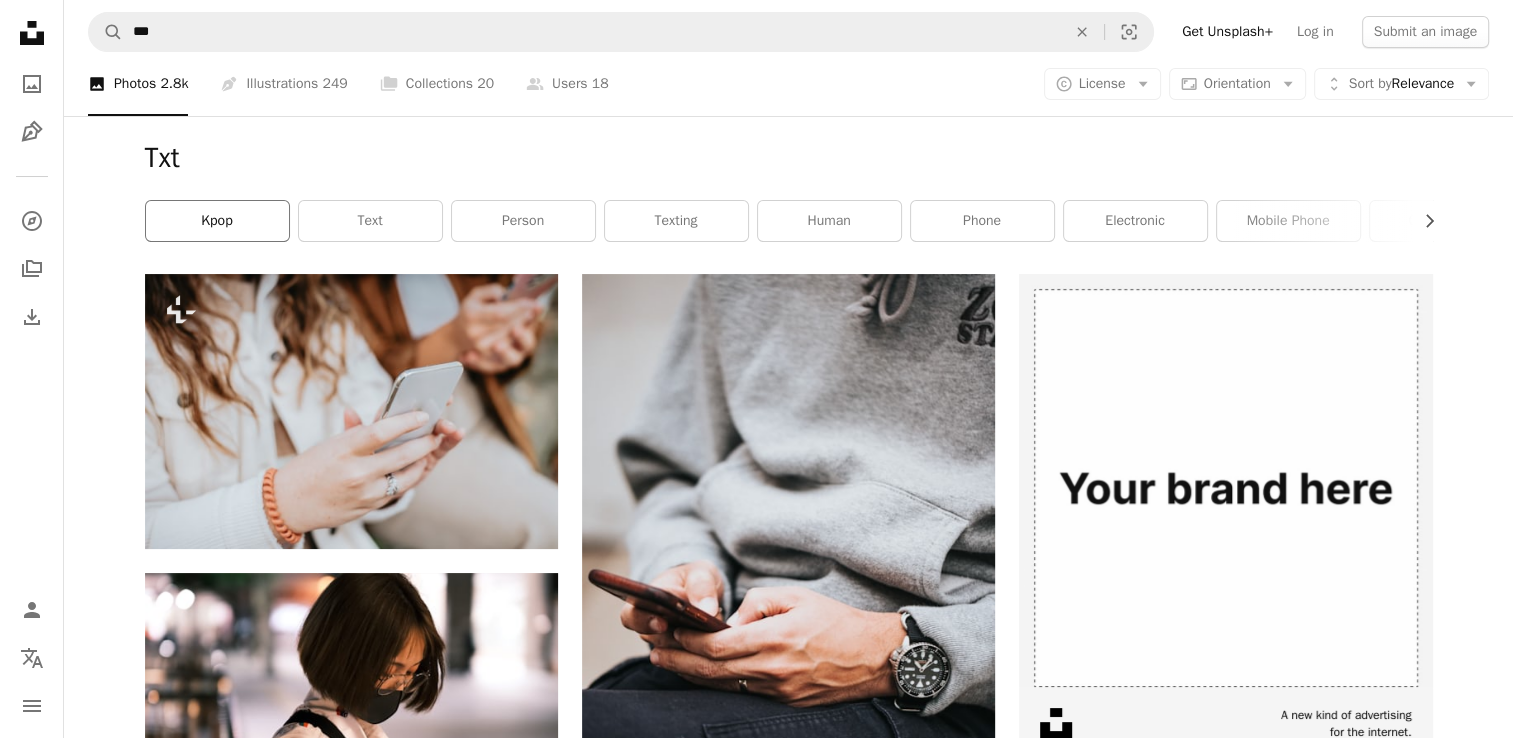 click on "kpop" at bounding box center [217, 221] 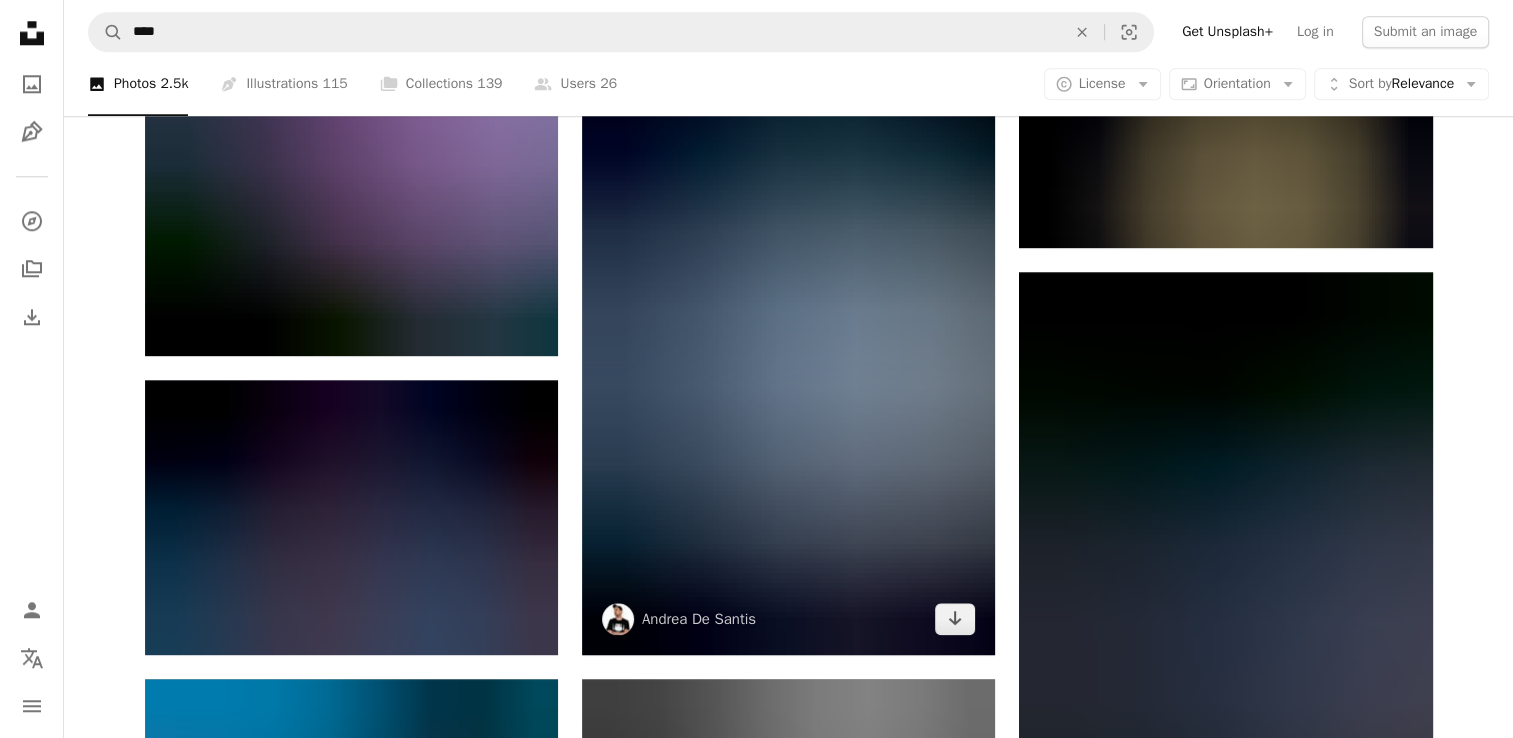 scroll, scrollTop: 2100, scrollLeft: 0, axis: vertical 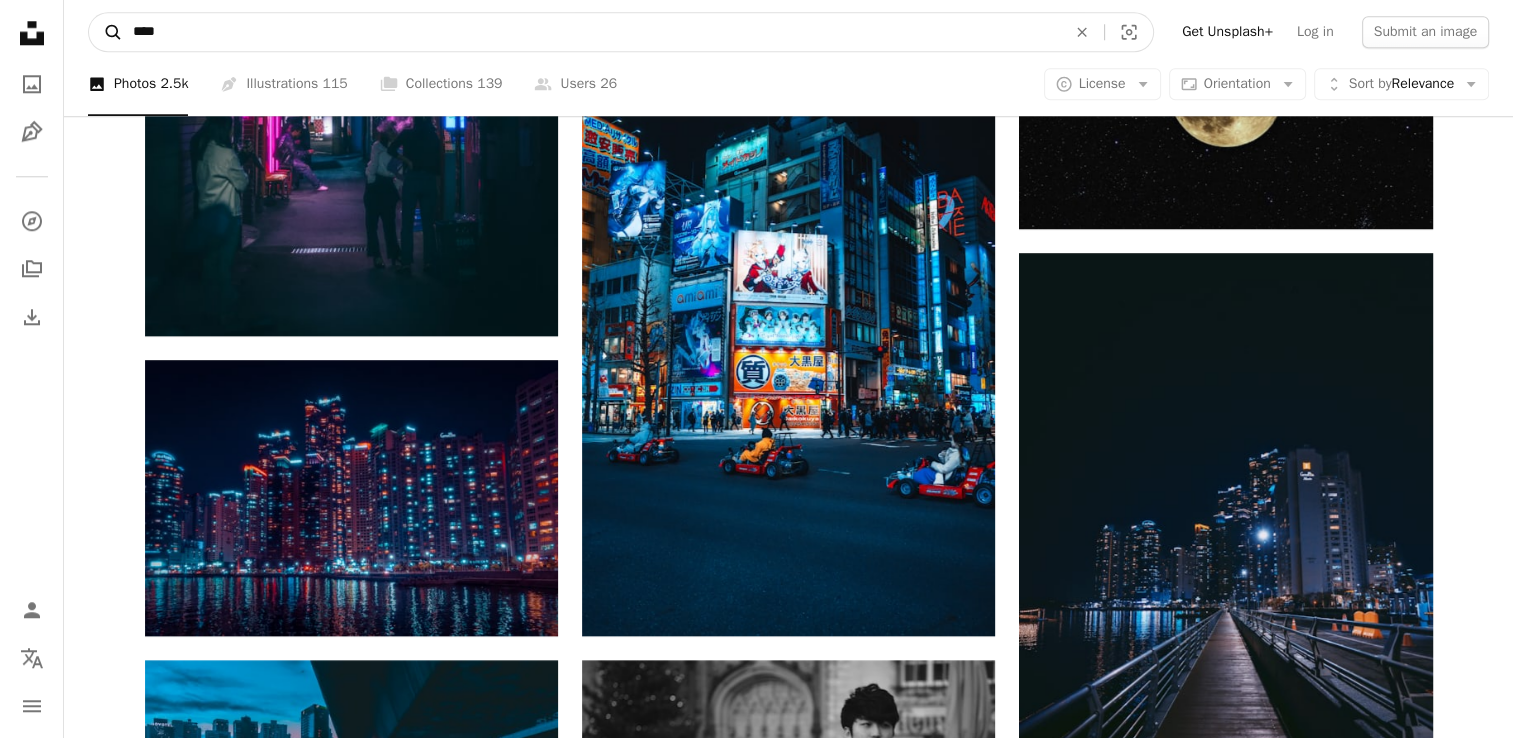 drag, startPoint x: 263, startPoint y: 33, endPoint x: 106, endPoint y: 16, distance: 157.9177 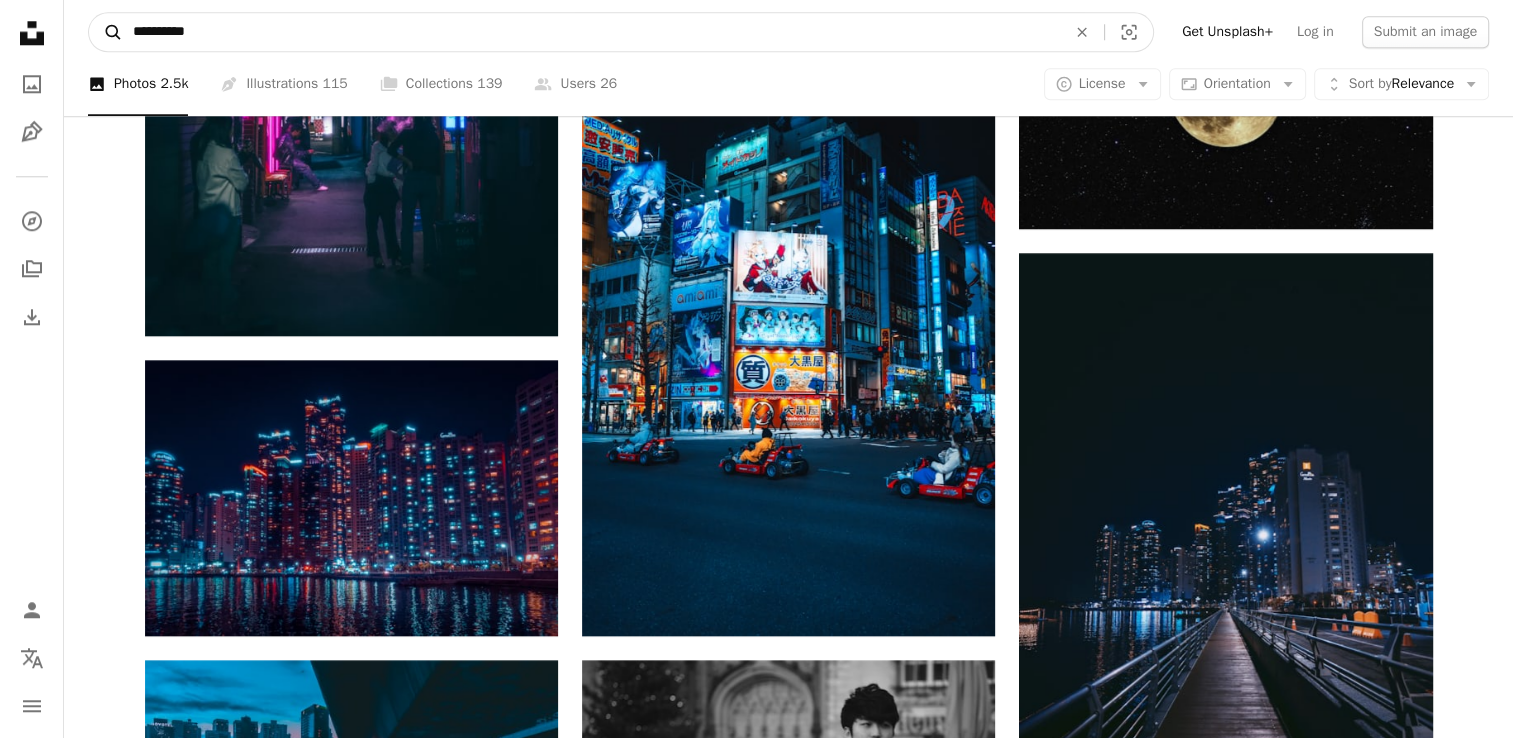 type on "*********" 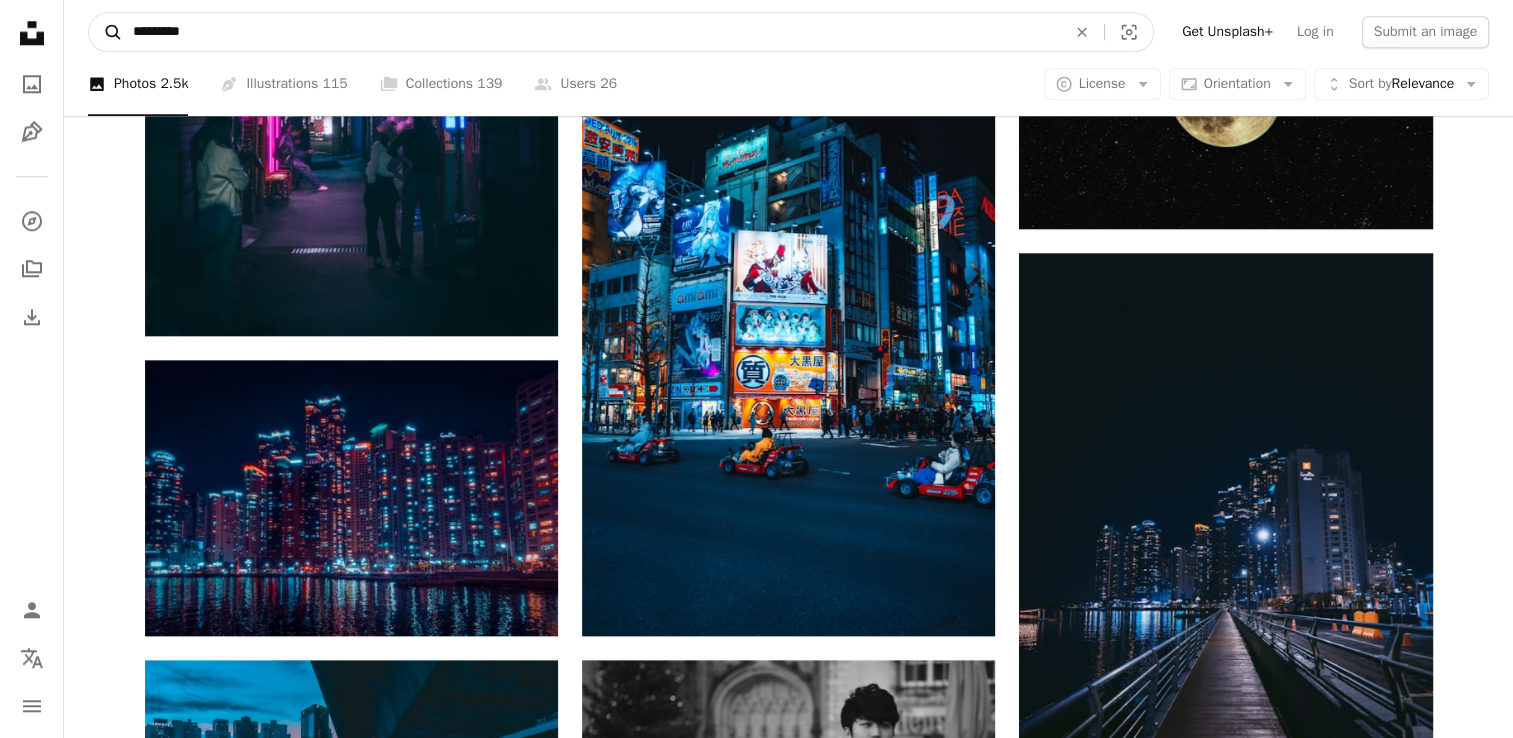 click on "A magnifying glass" at bounding box center (106, 32) 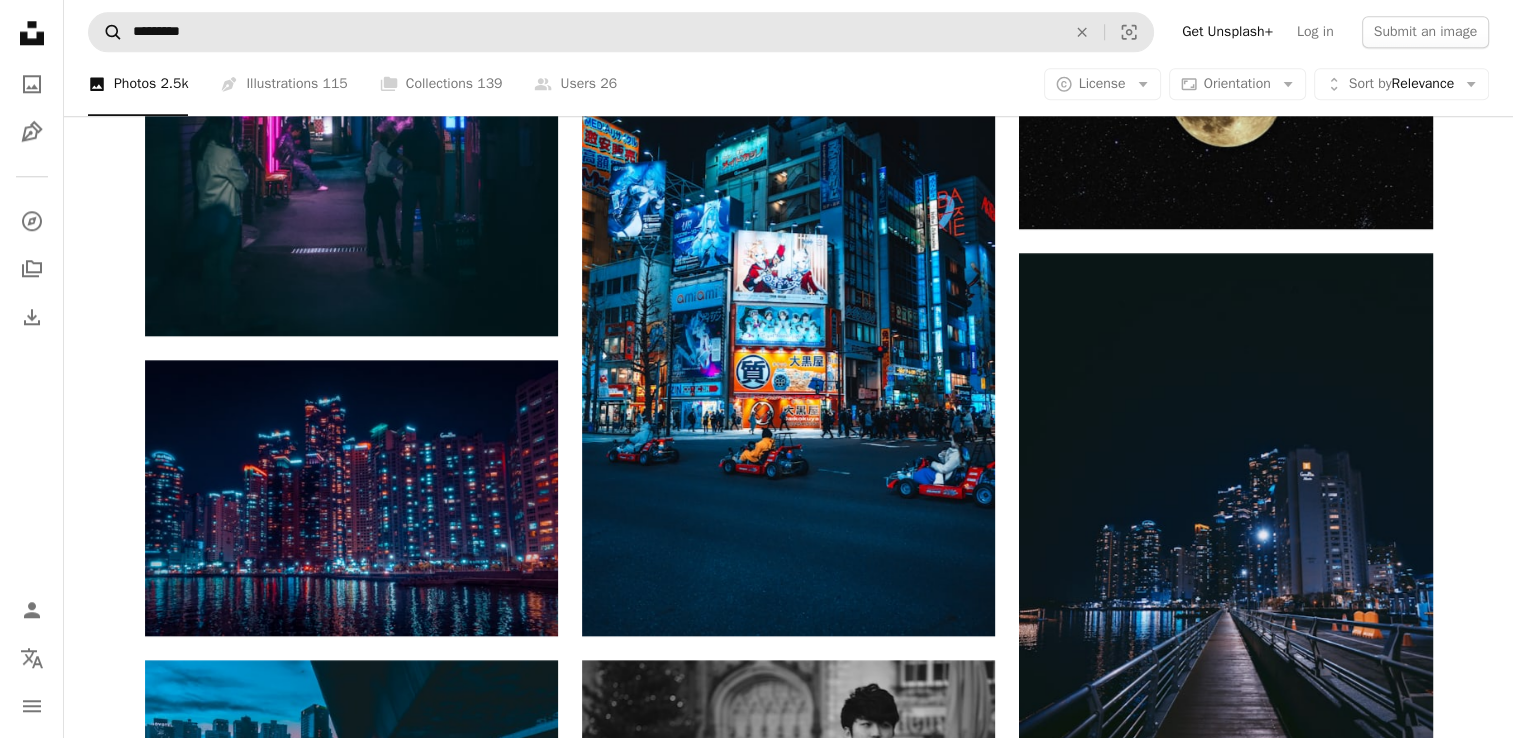 scroll, scrollTop: 0, scrollLeft: 0, axis: both 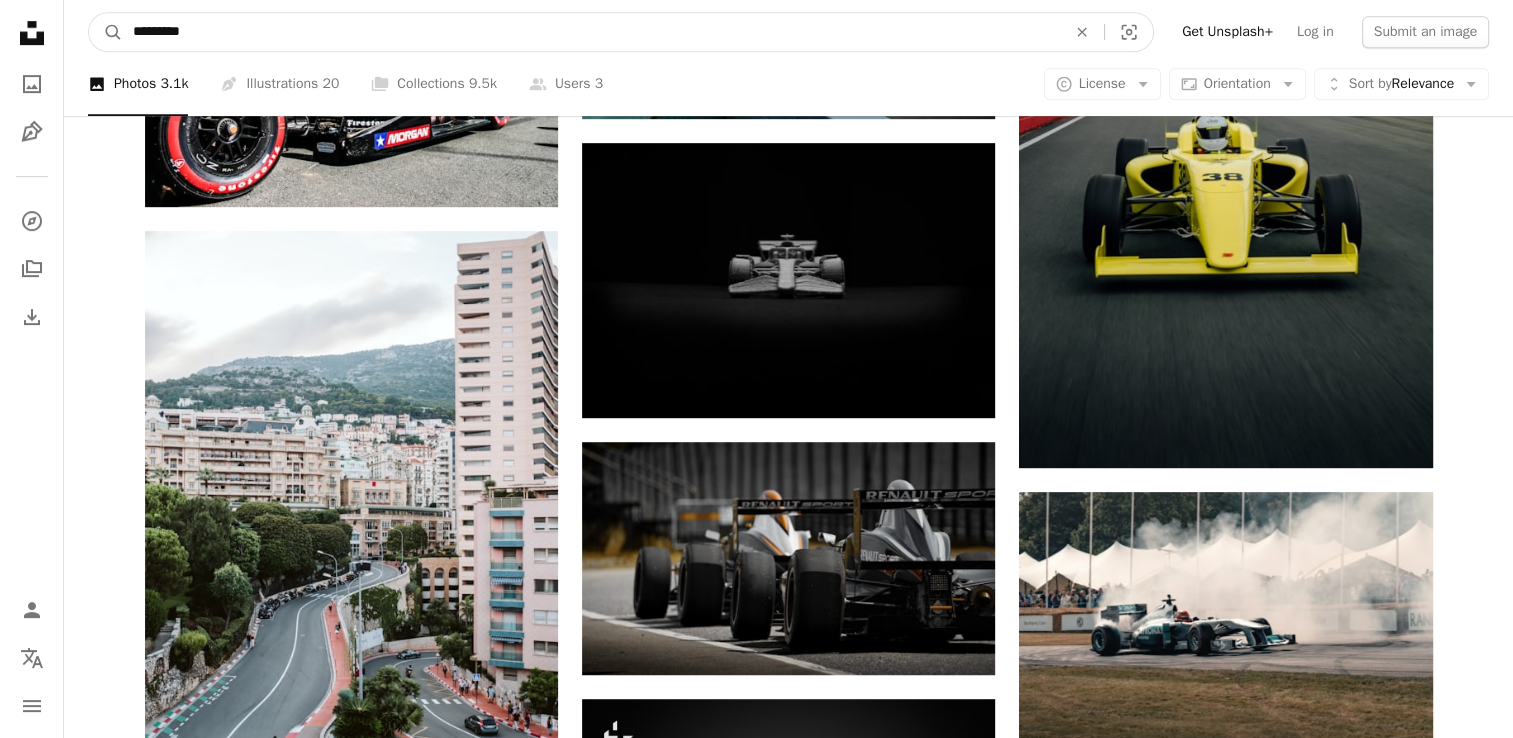 drag, startPoint x: 290, startPoint y: 38, endPoint x: 43, endPoint y: -10, distance: 251.62074 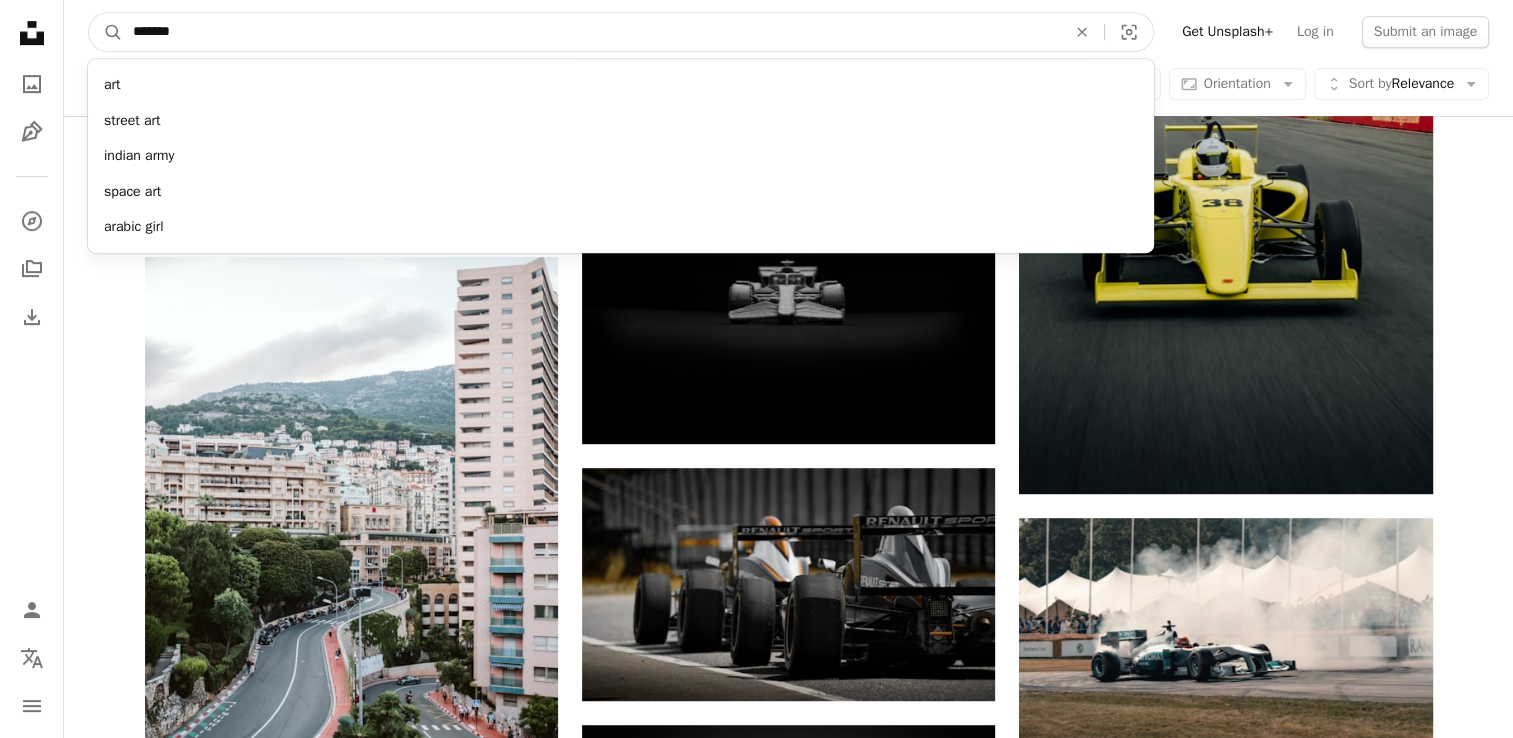 type on "********" 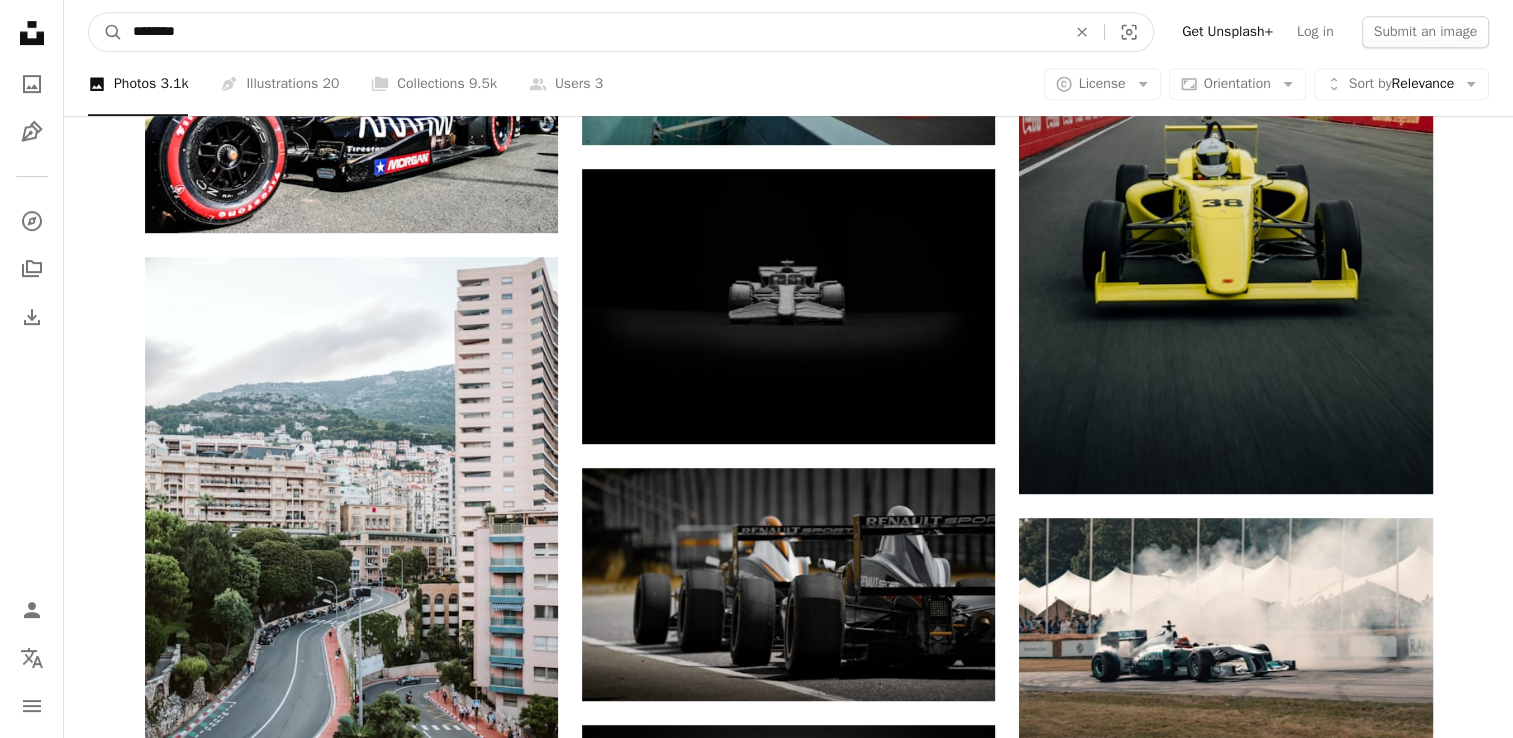 click on "A magnifying glass" at bounding box center [106, 32] 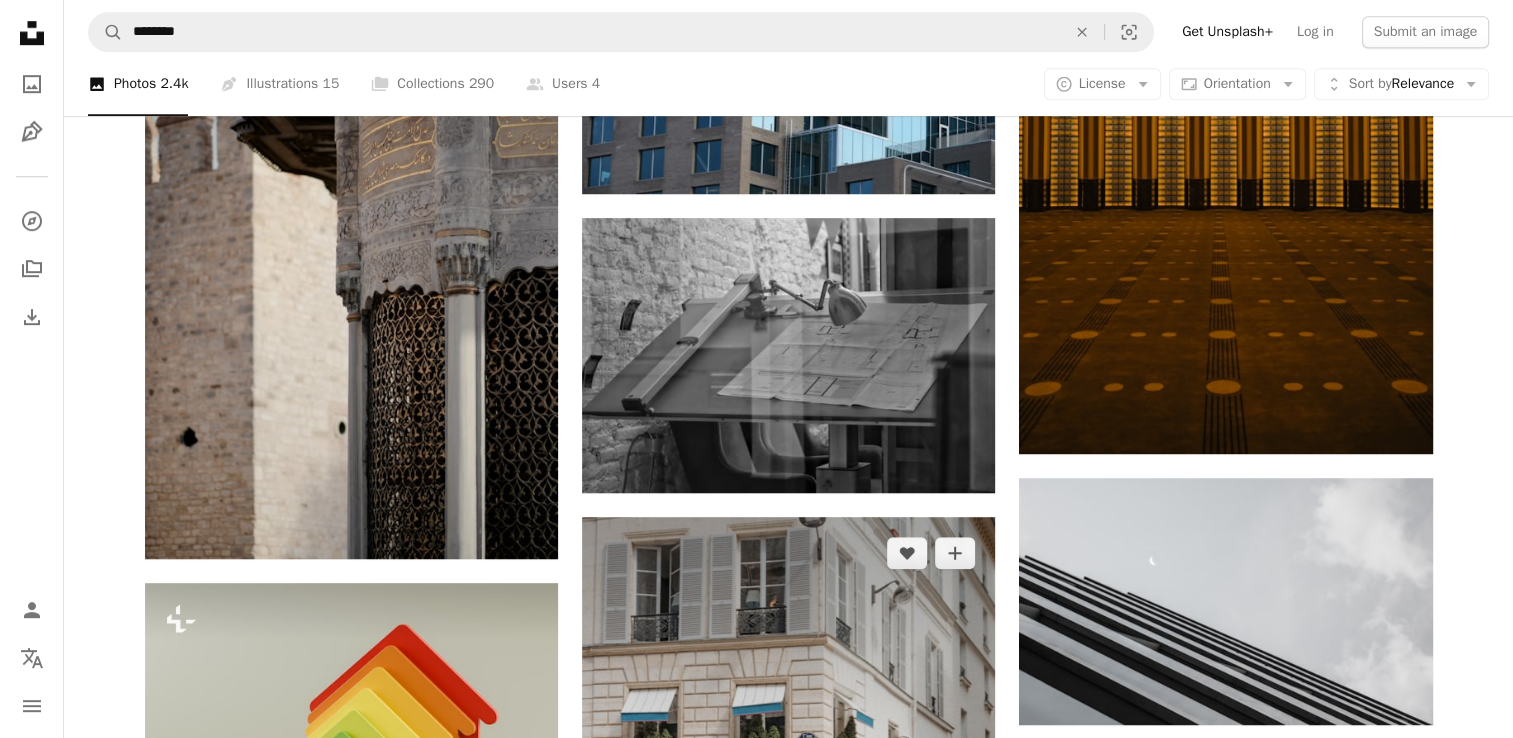 scroll, scrollTop: 1300, scrollLeft: 0, axis: vertical 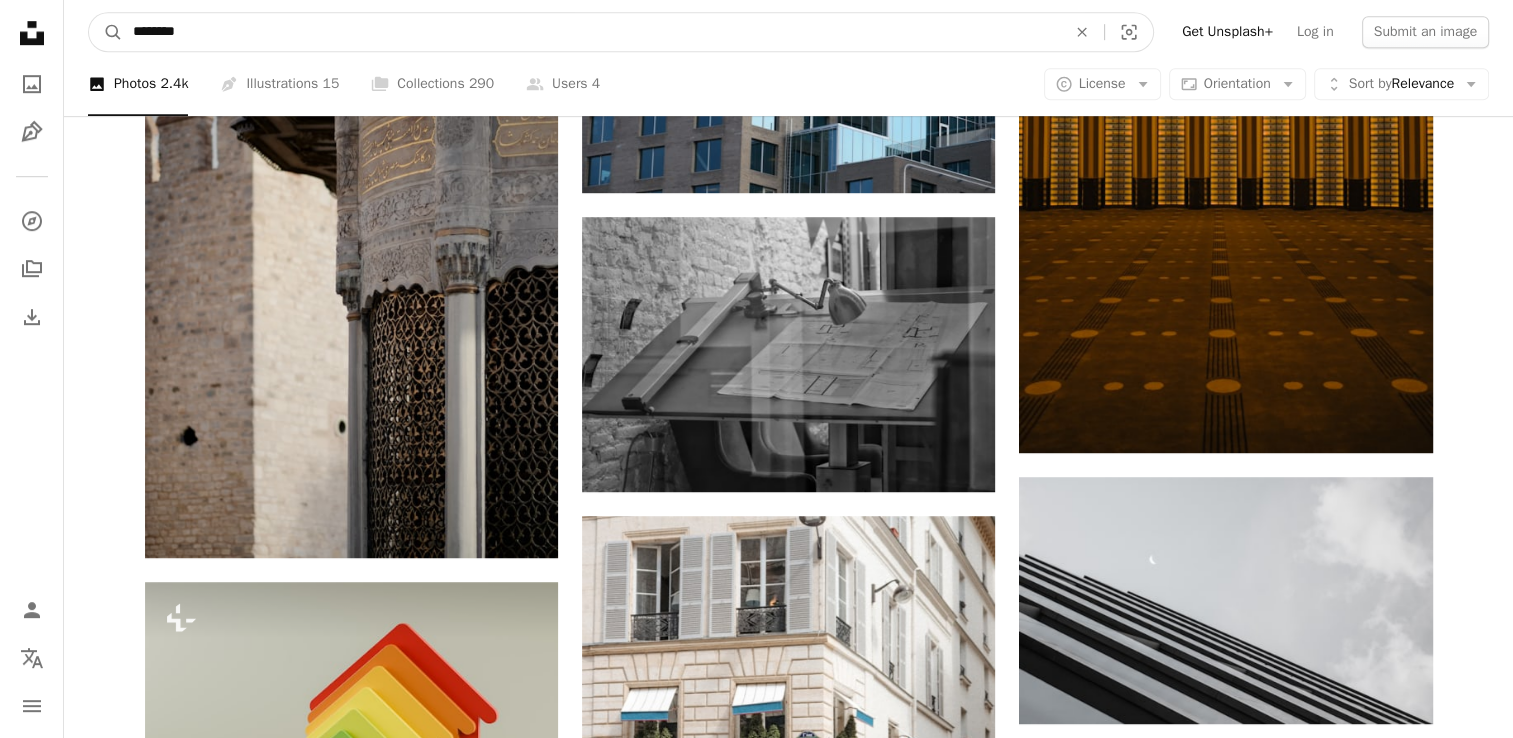 click on "********" at bounding box center (591, 32) 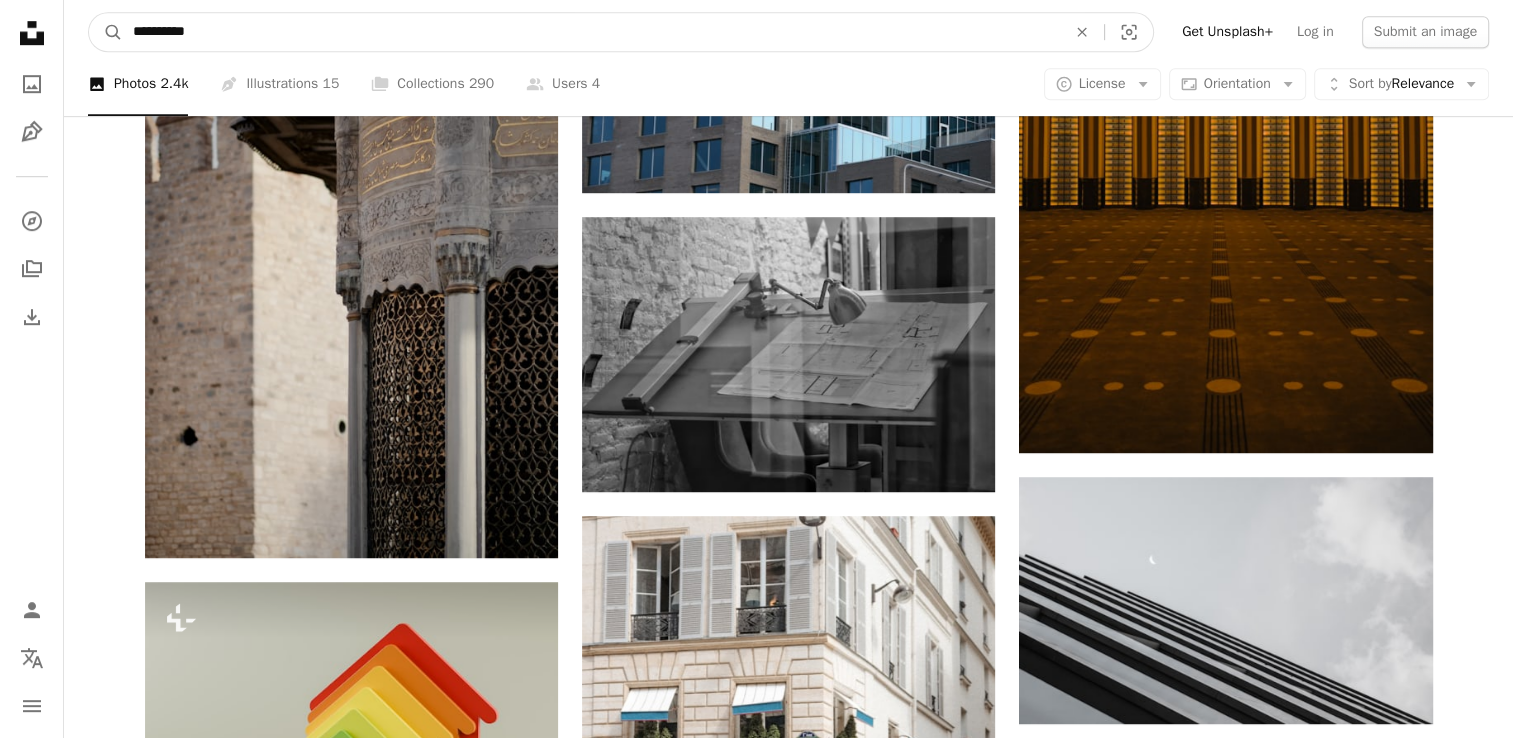 type on "**********" 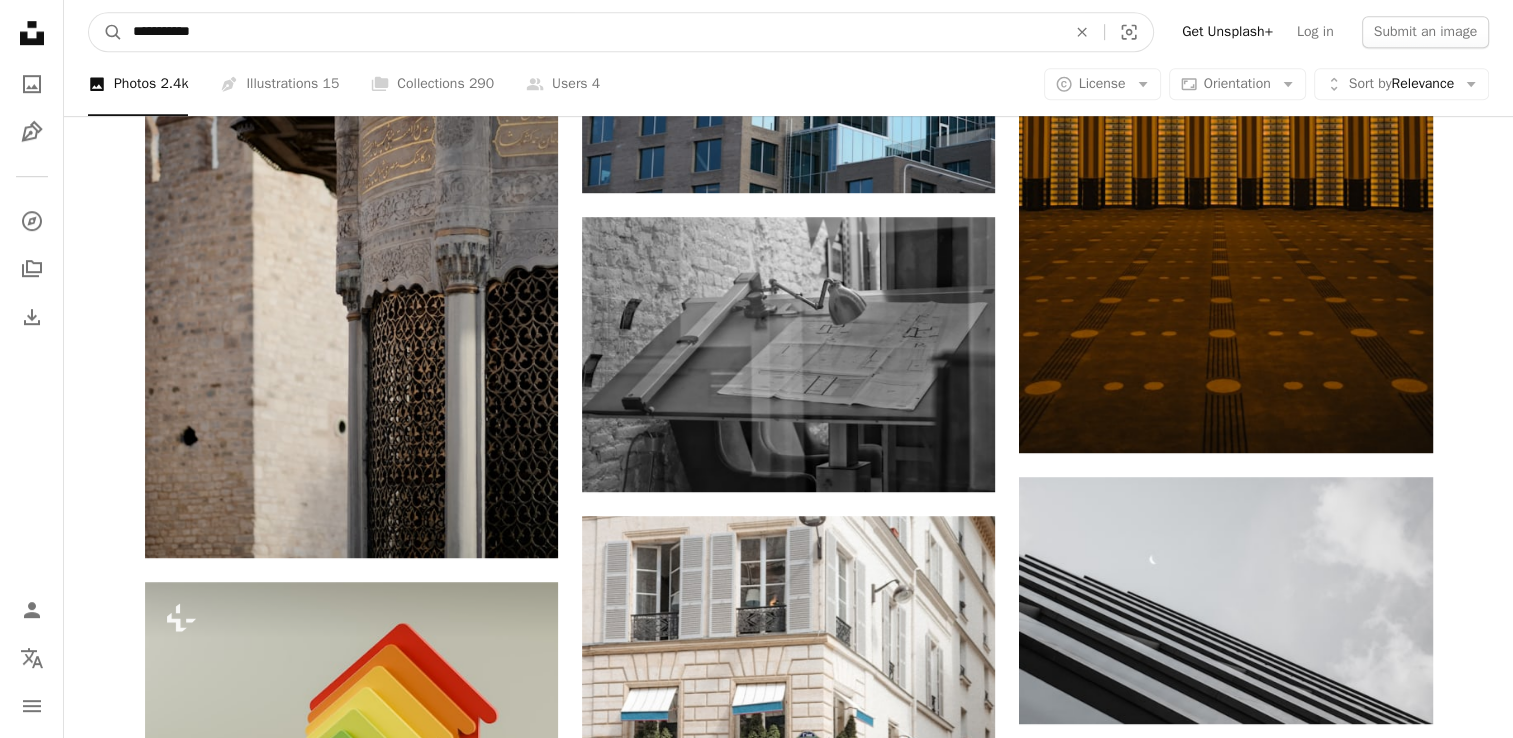 click on "A magnifying glass" at bounding box center (106, 32) 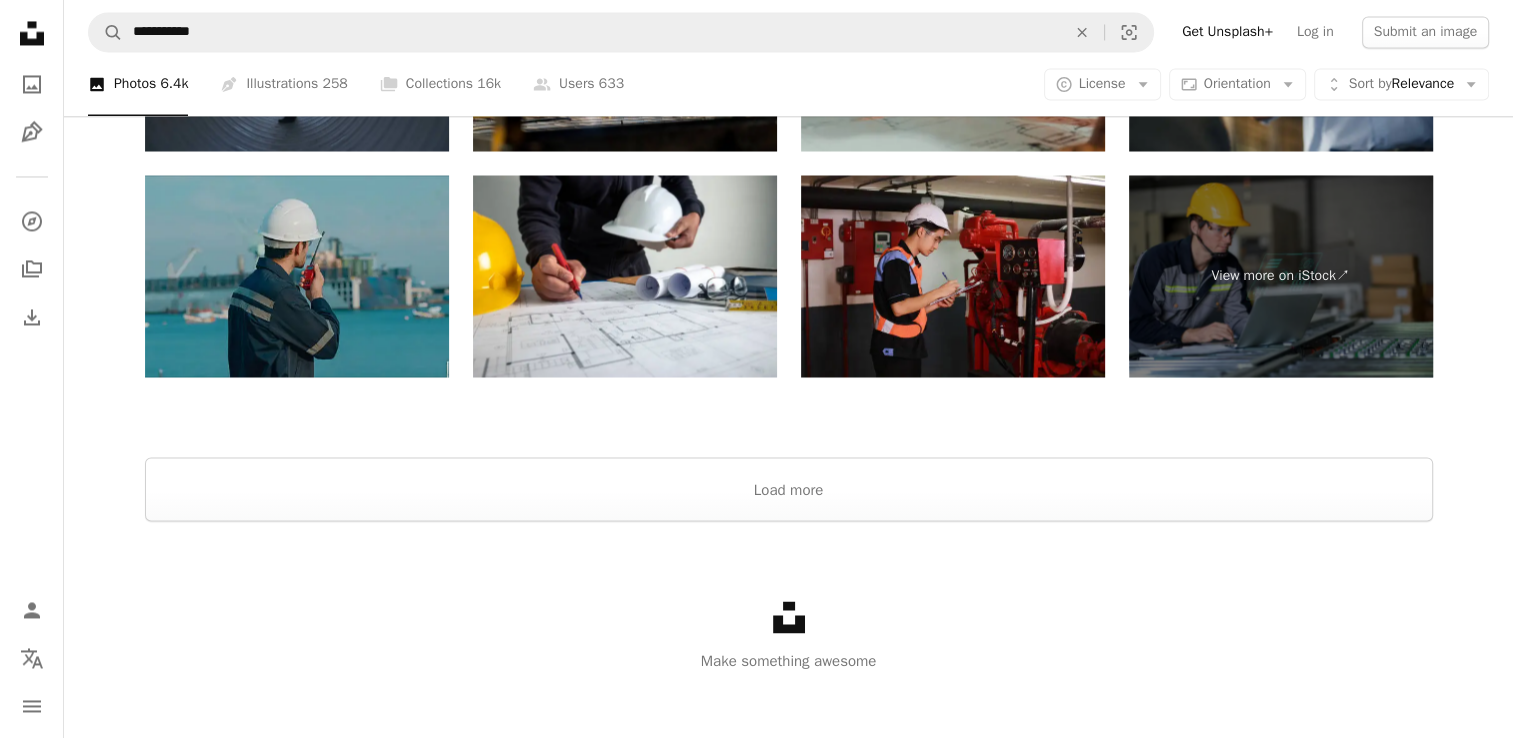scroll, scrollTop: 3469, scrollLeft: 0, axis: vertical 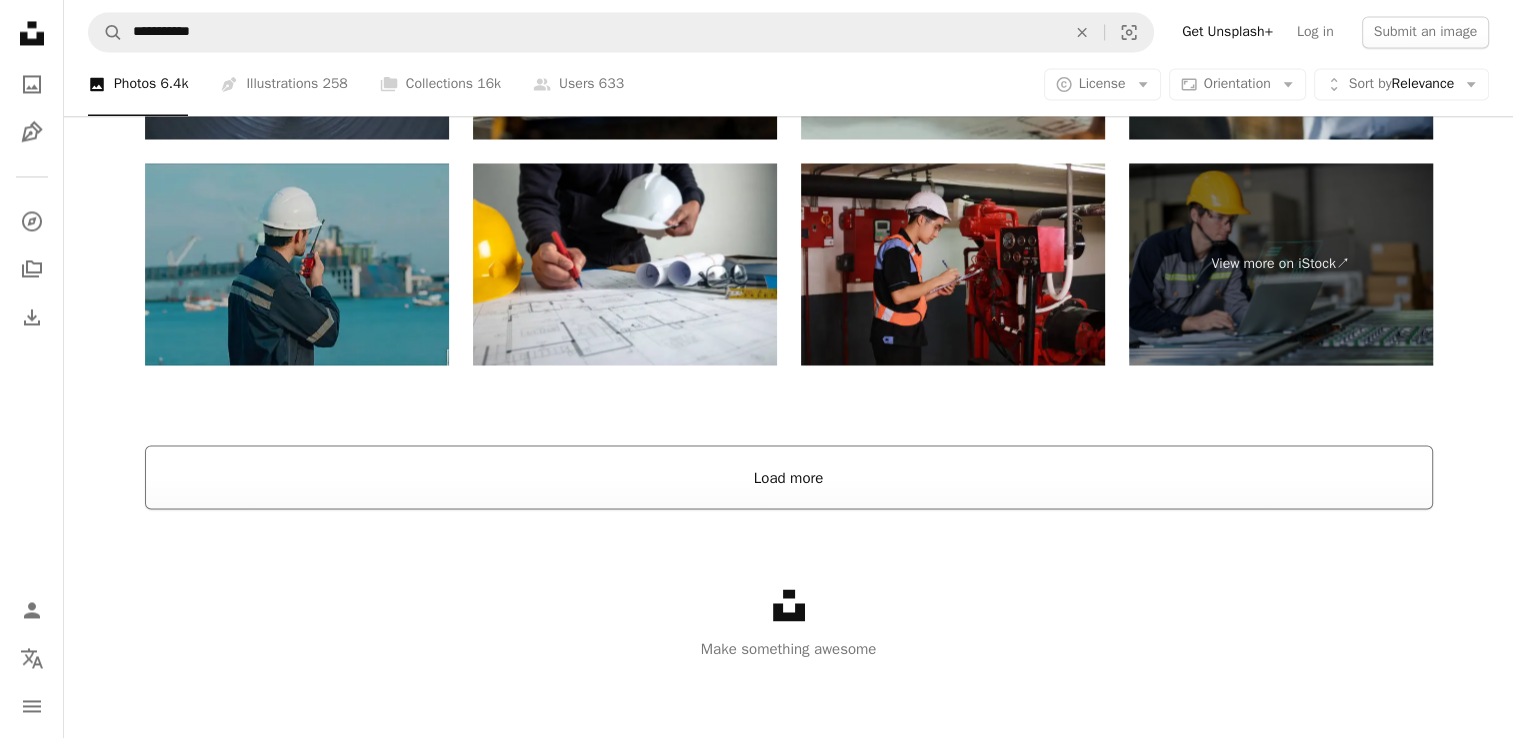 click on "Load more" at bounding box center (789, 477) 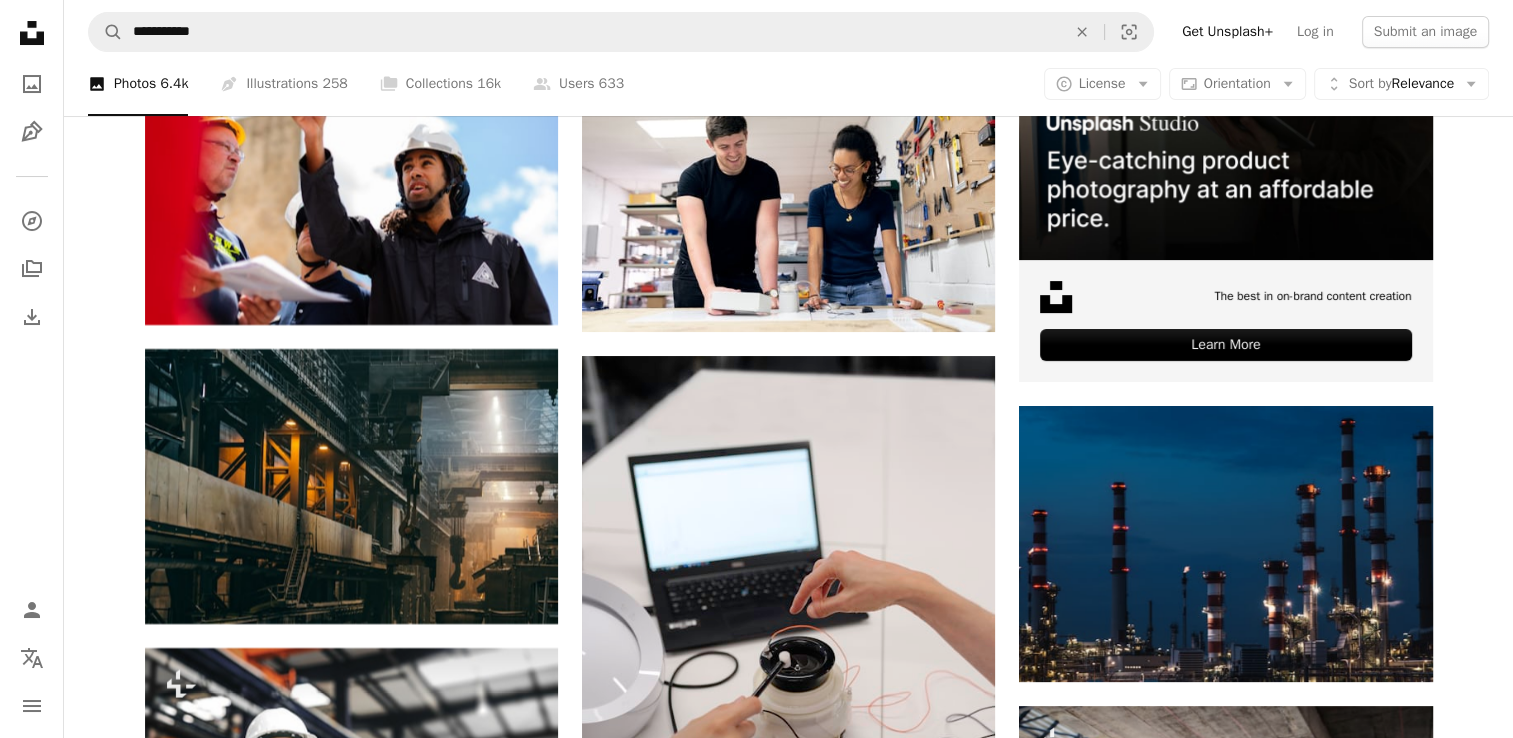 scroll, scrollTop: 7848, scrollLeft: 0, axis: vertical 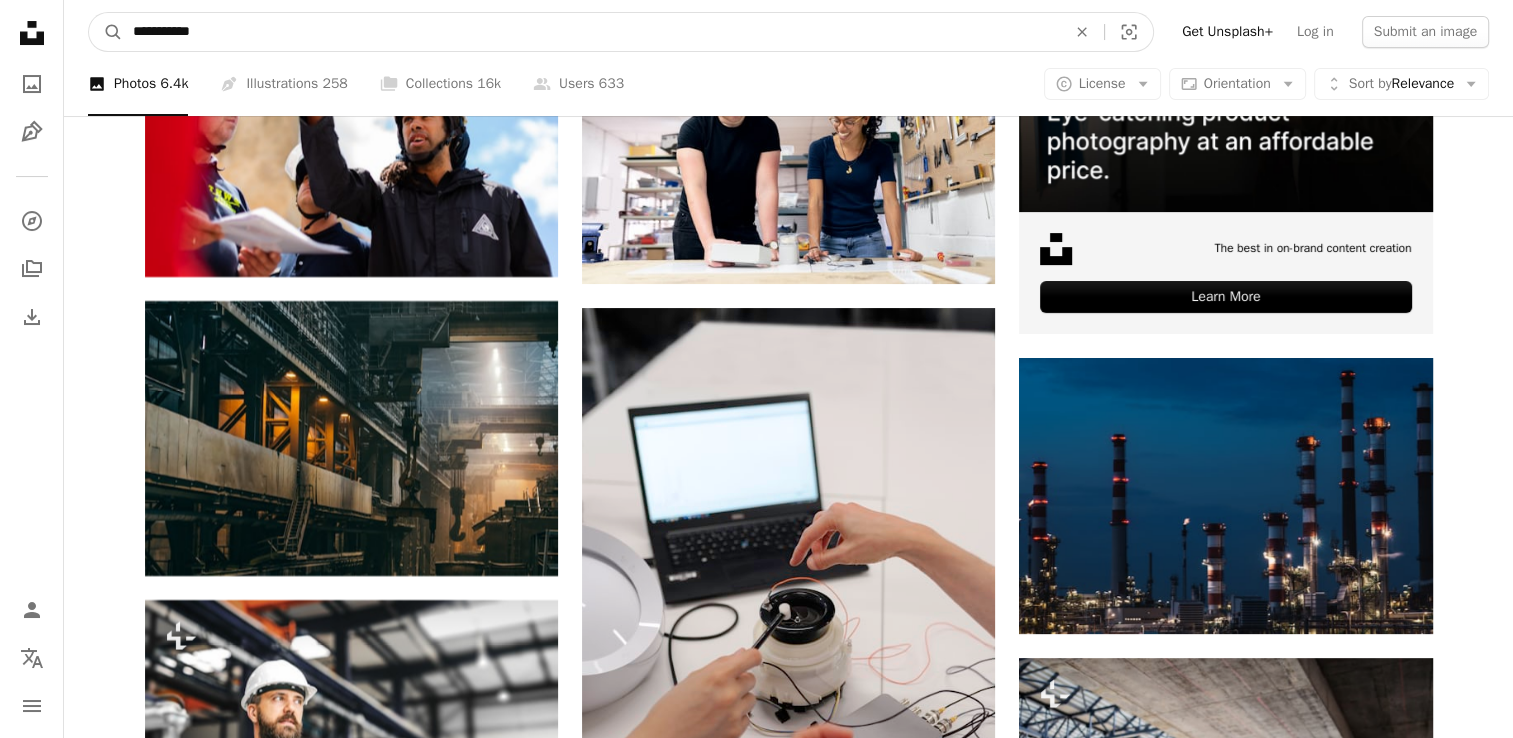 click on "**********" at bounding box center (591, 32) 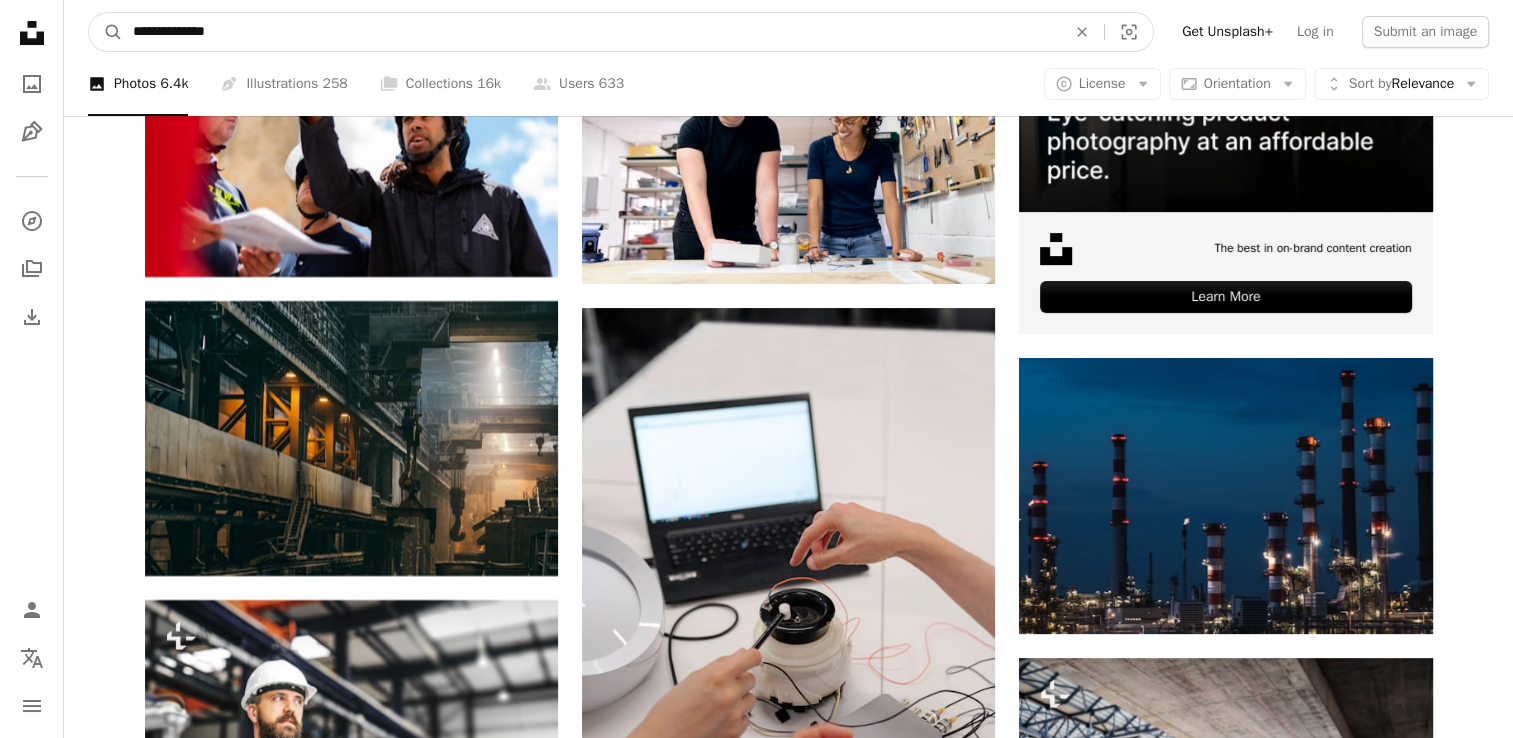type on "**********" 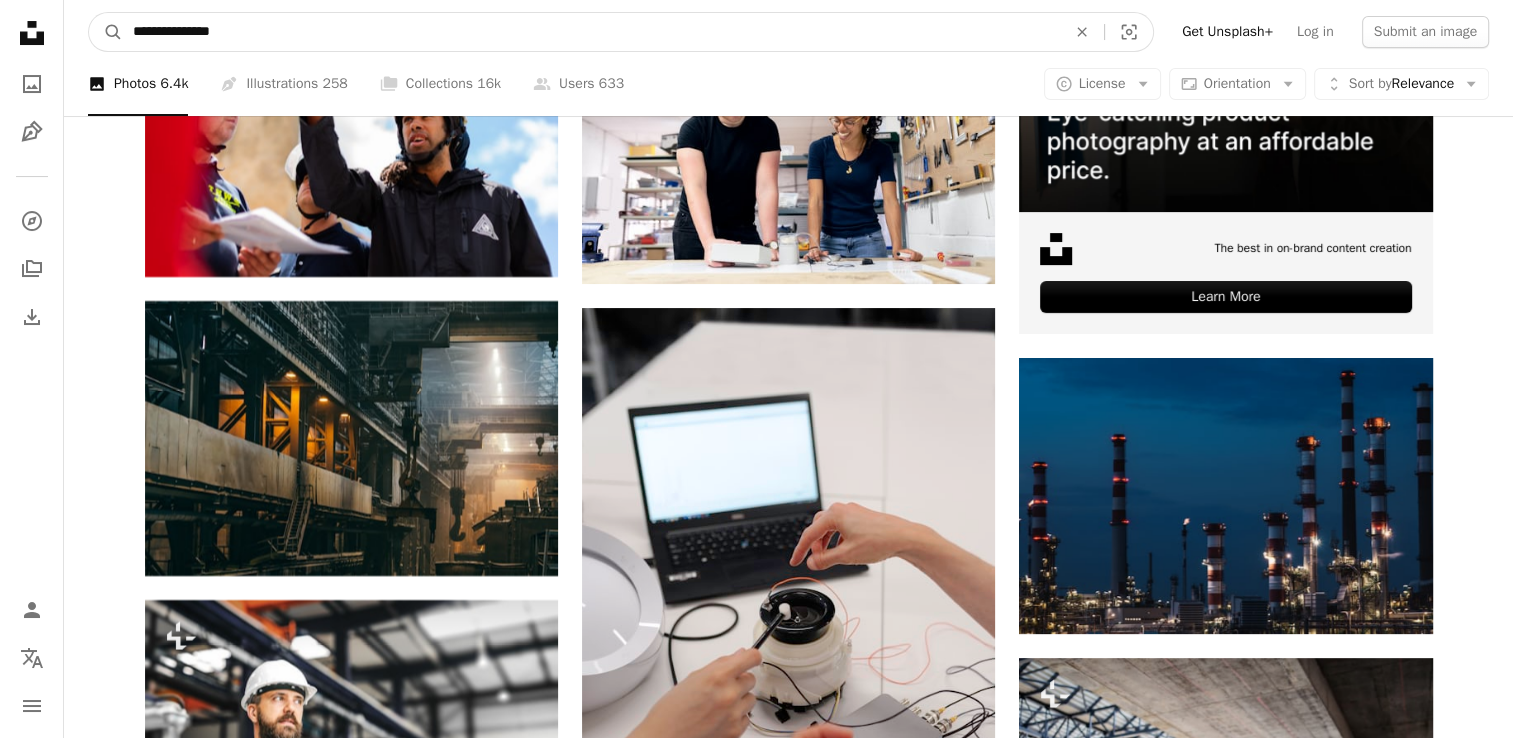 click on "A magnifying glass" at bounding box center (106, 32) 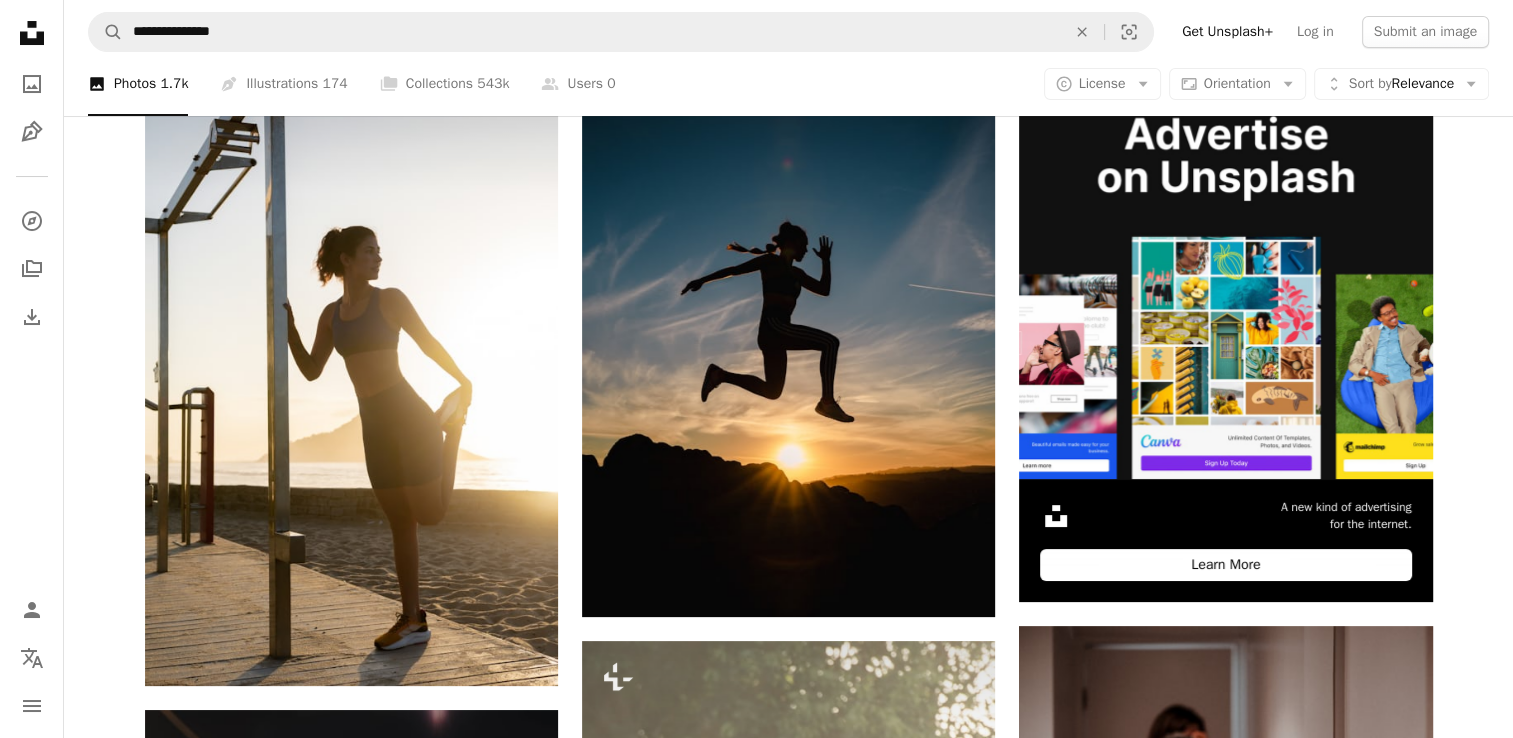 scroll, scrollTop: 0, scrollLeft: 0, axis: both 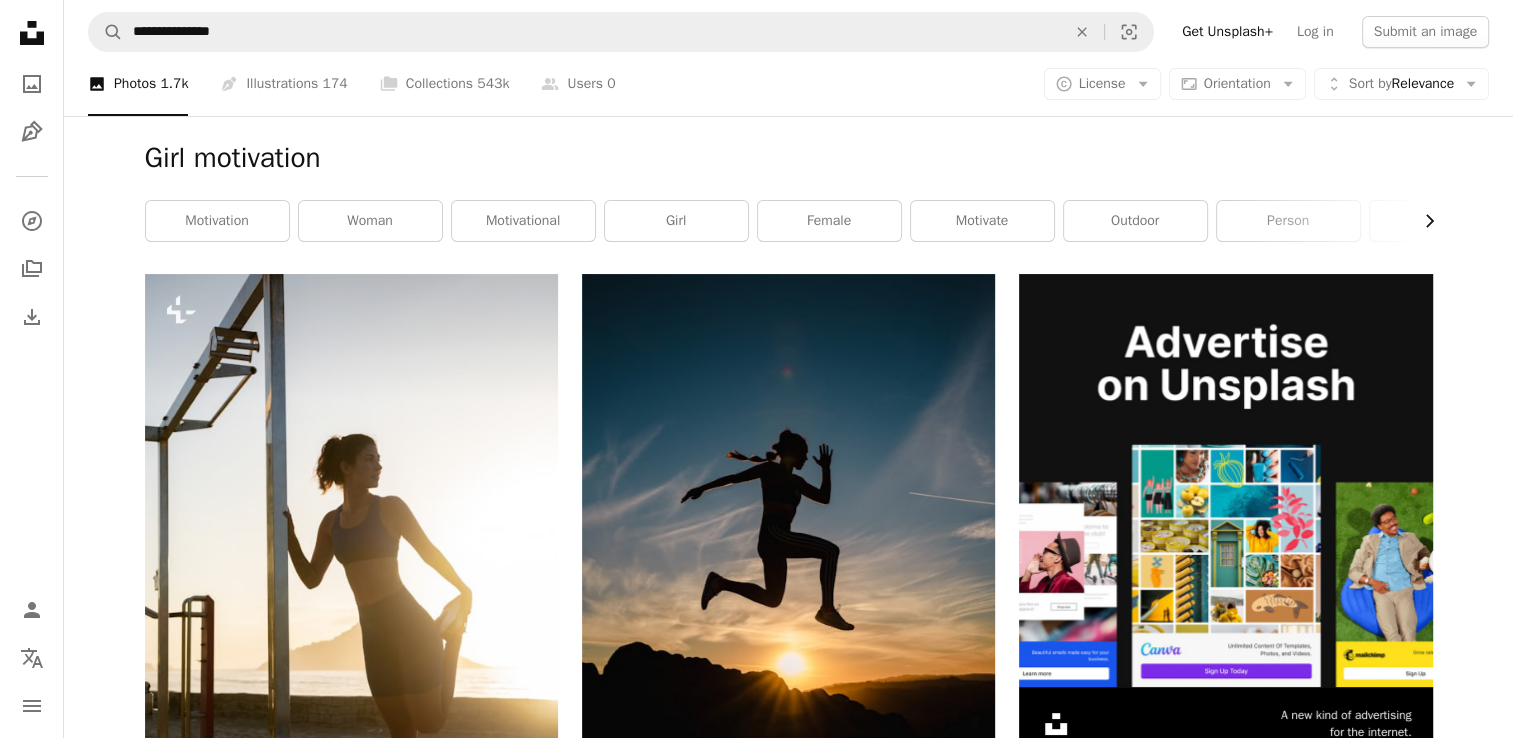 click on "Chevron right" 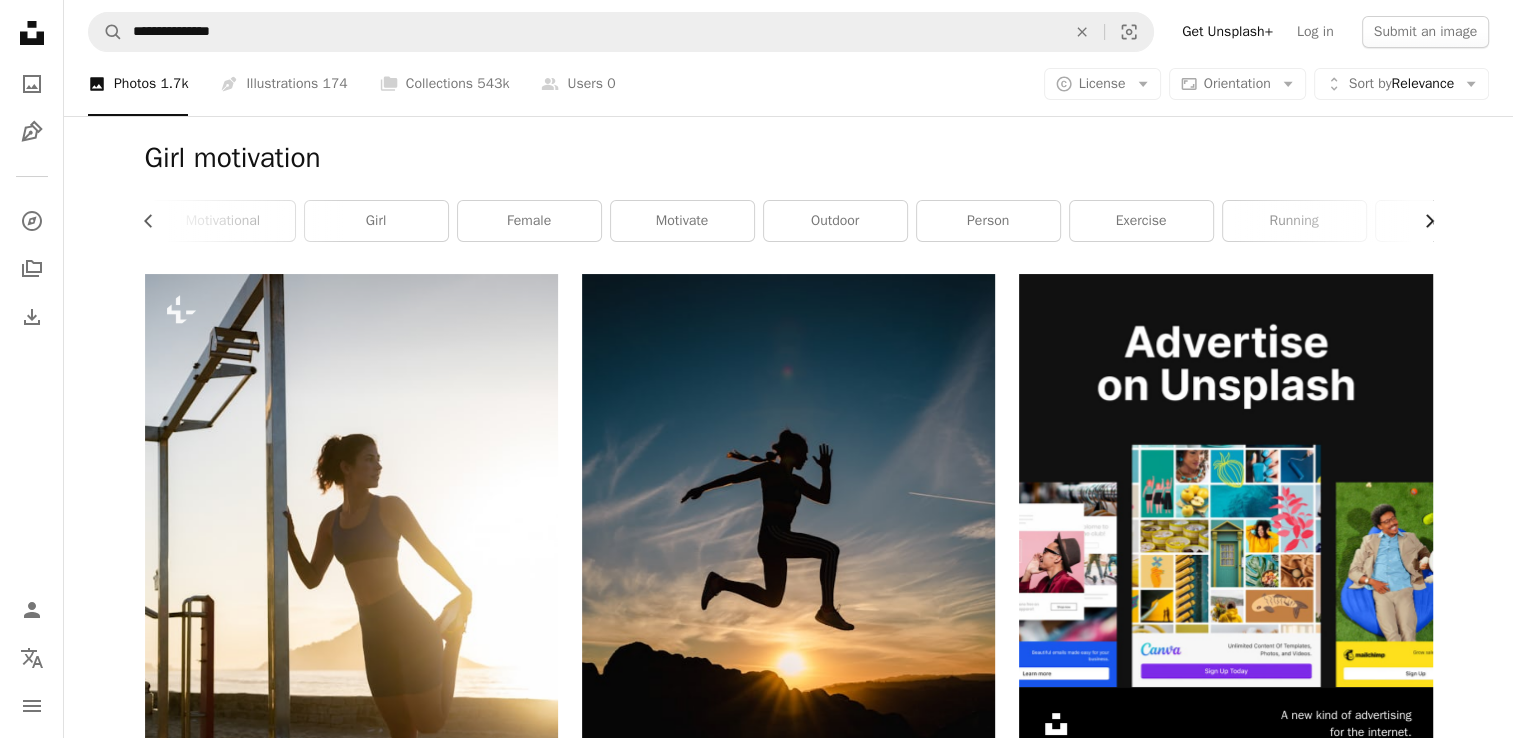 click on "Chevron right" 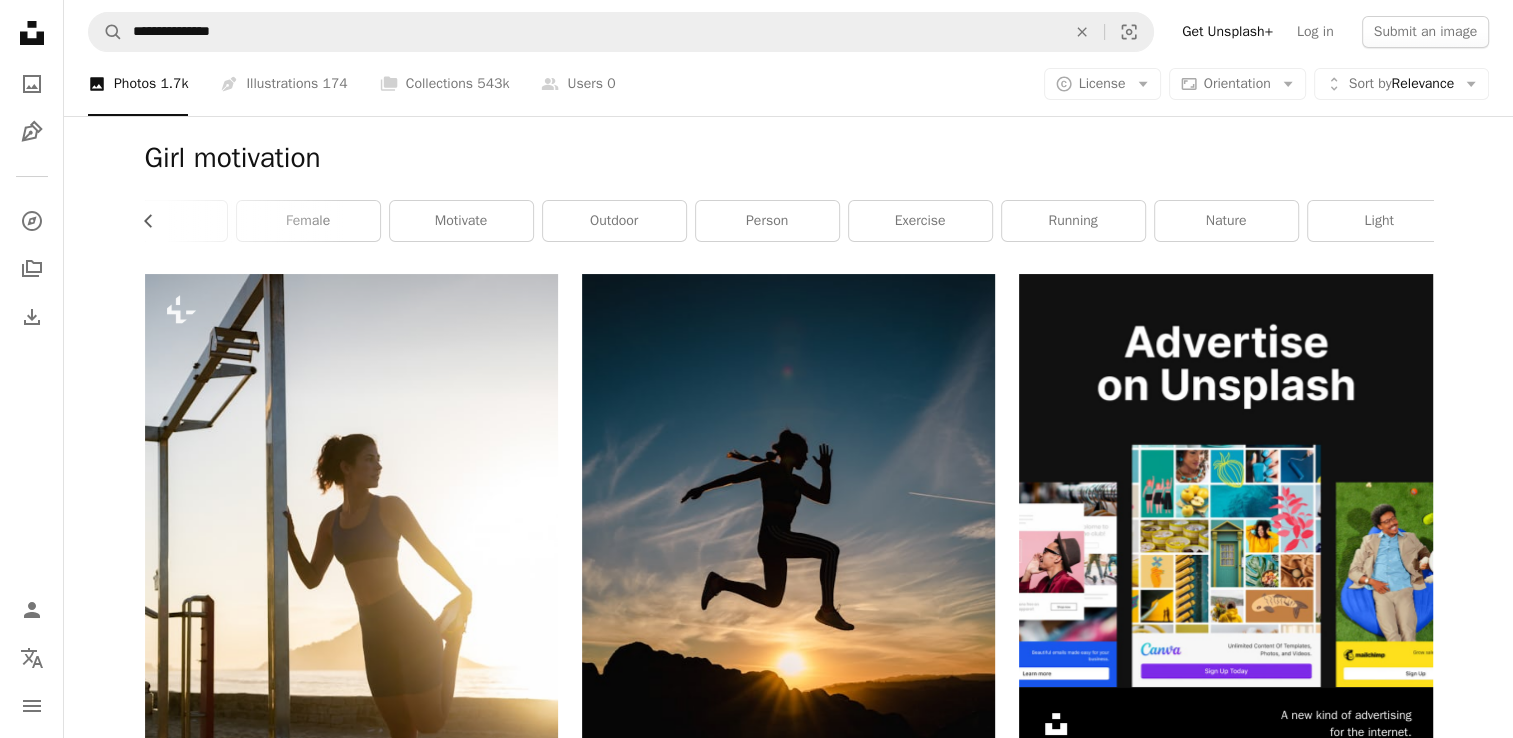 scroll, scrollTop: 0, scrollLeft: 540, axis: horizontal 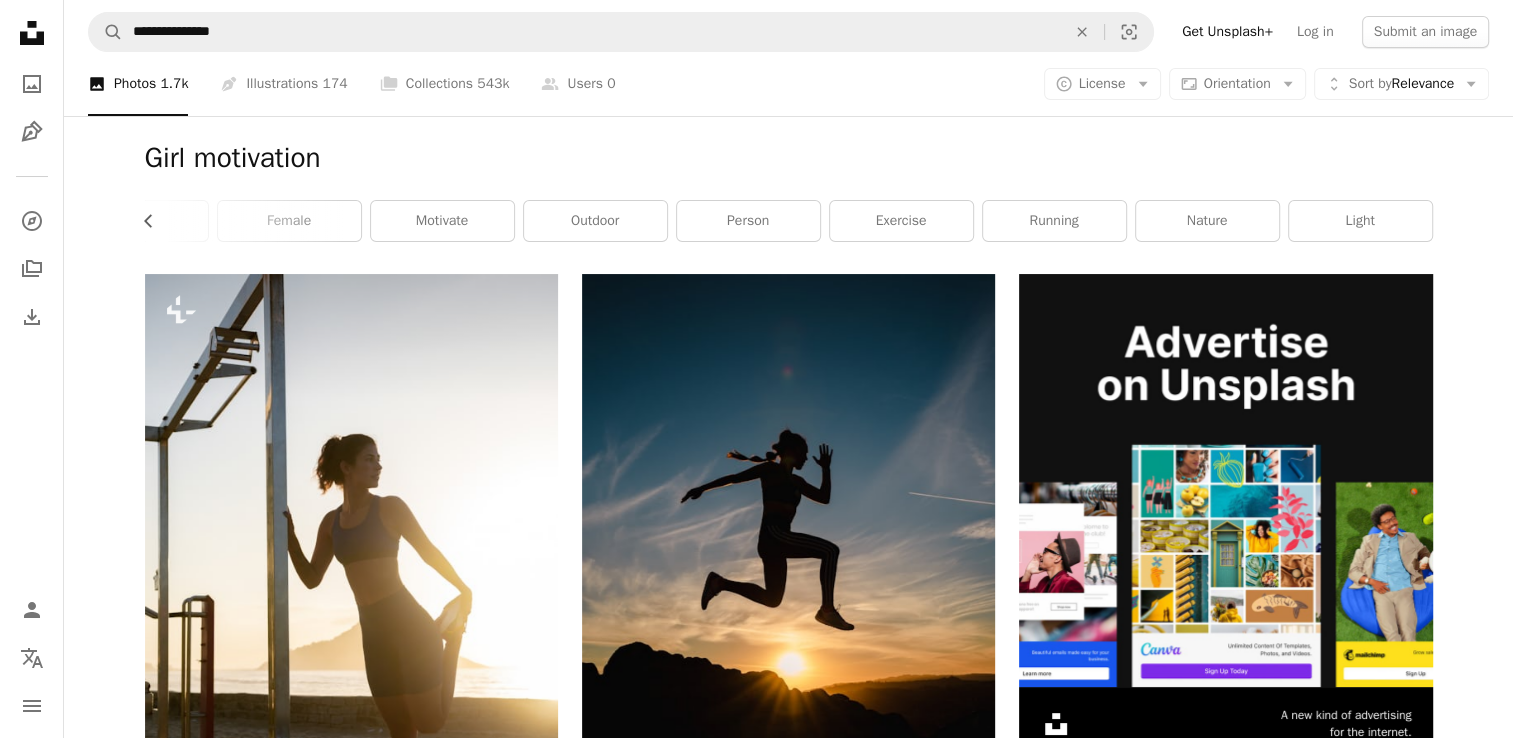 click on "light" at bounding box center [1360, 221] 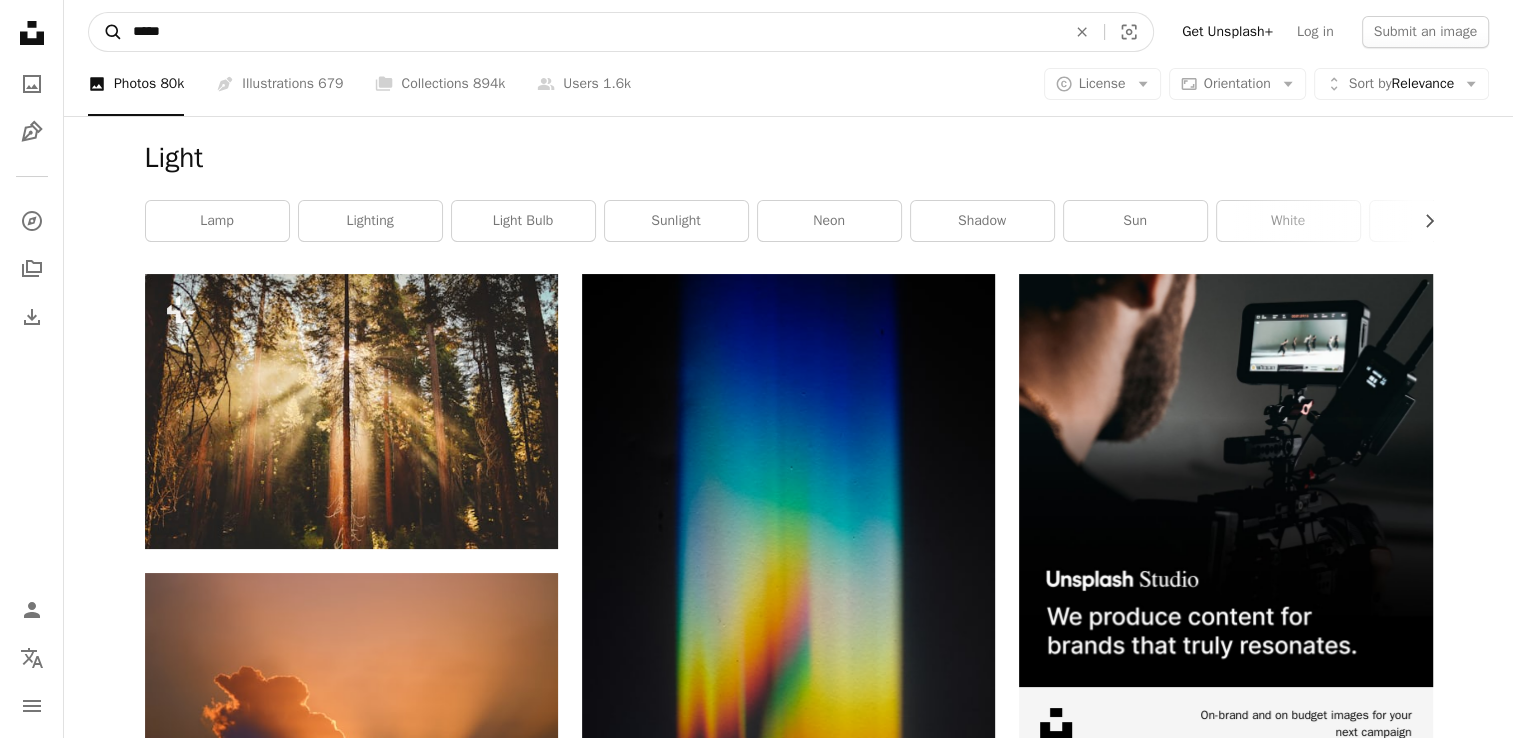 drag, startPoint x: 170, startPoint y: 37, endPoint x: 117, endPoint y: 29, distance: 53.600372 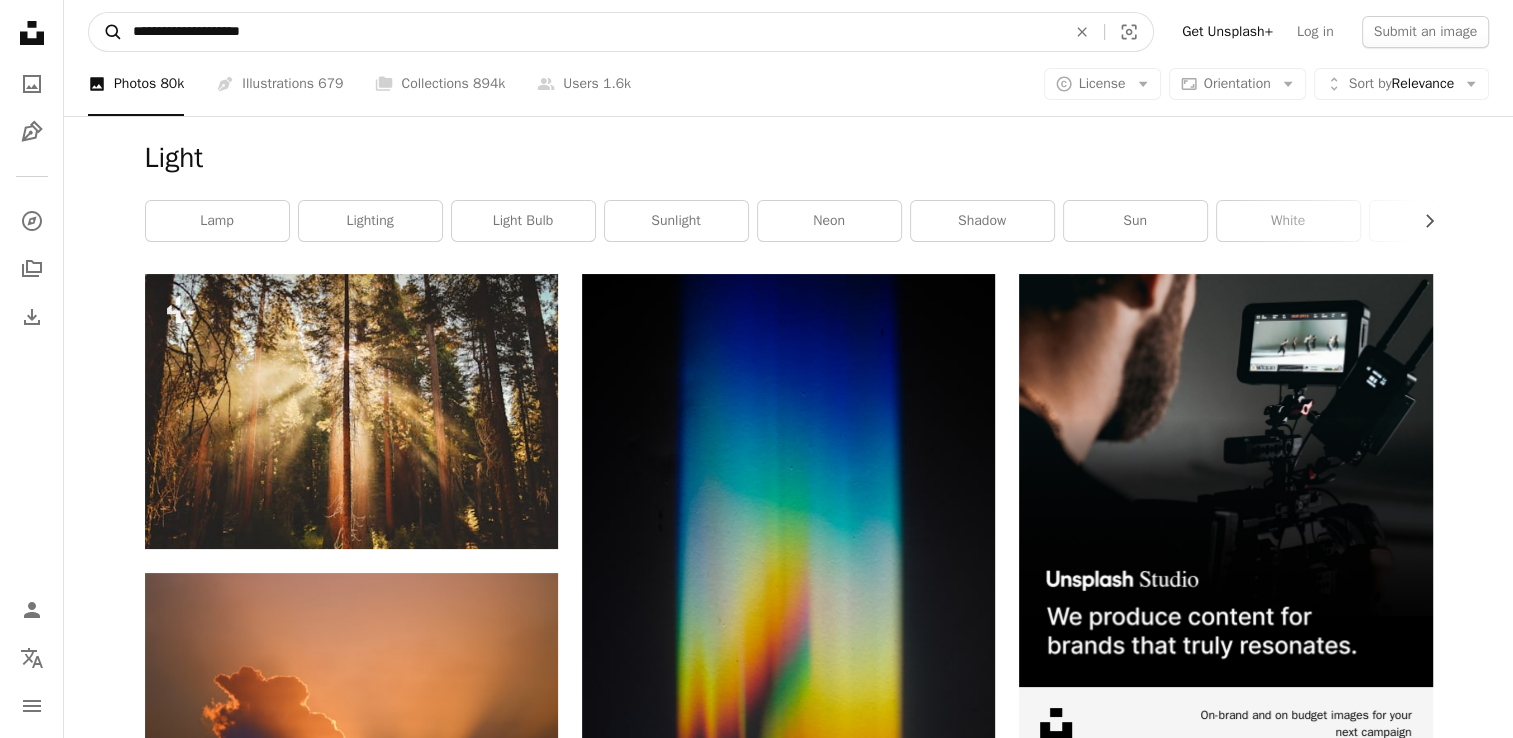 type on "**********" 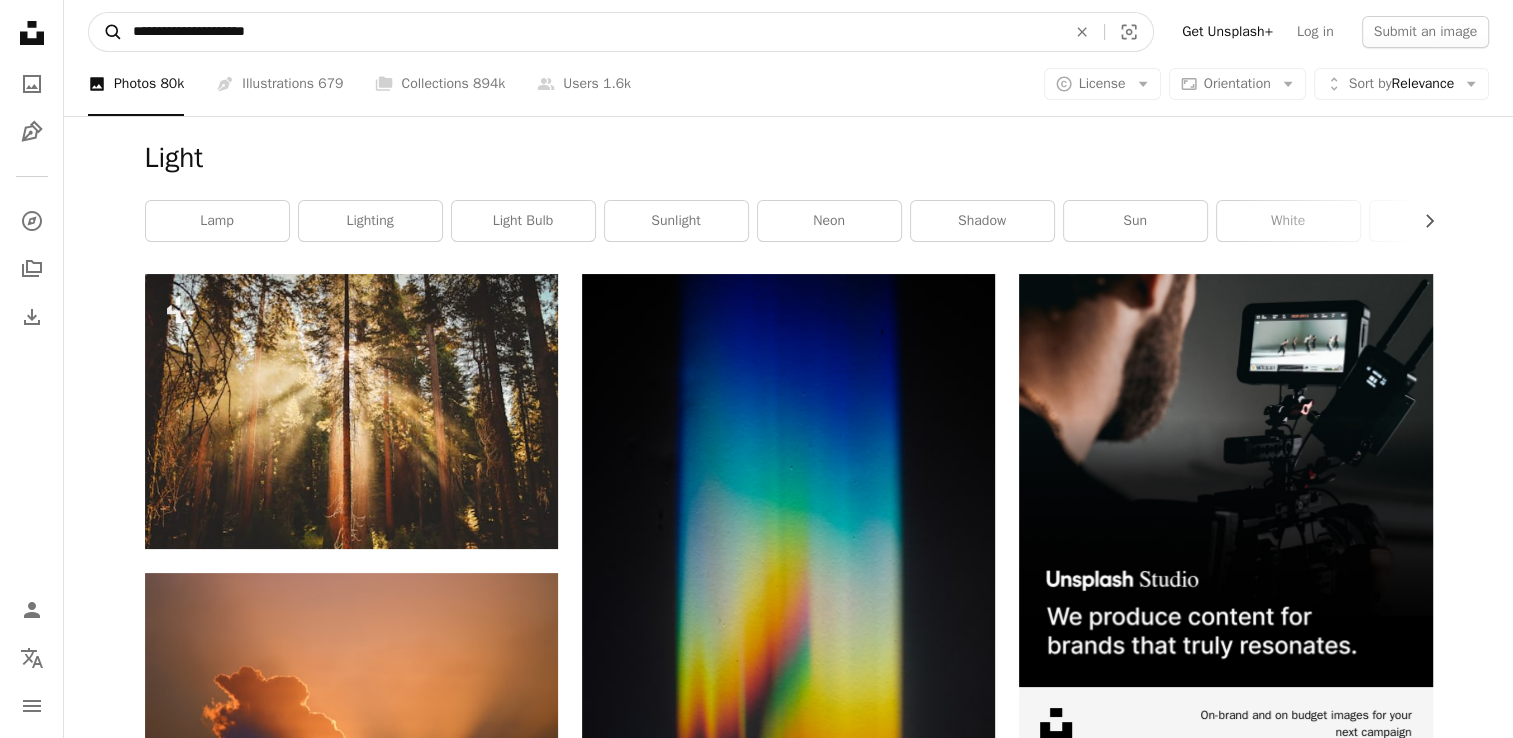 click on "A magnifying glass" at bounding box center [106, 32] 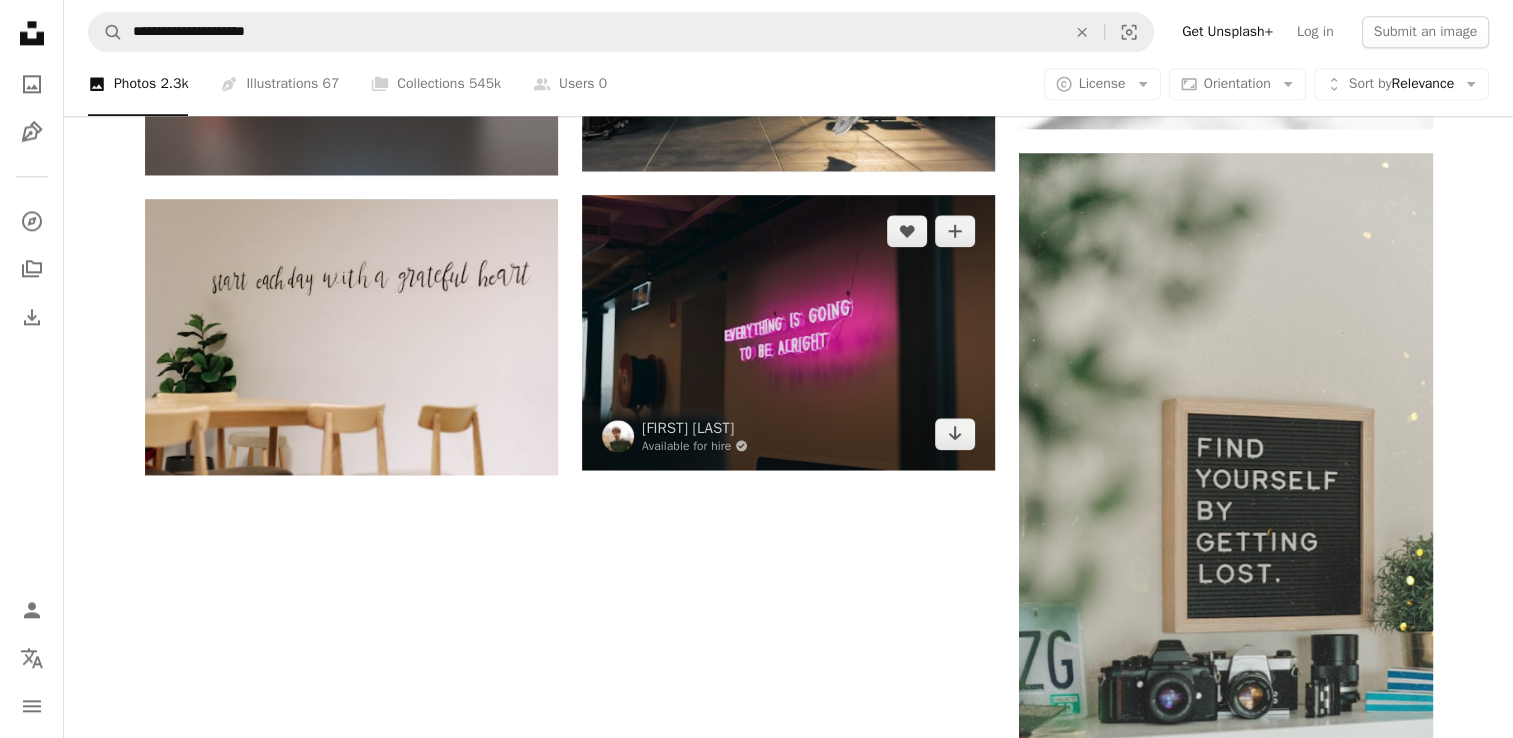 scroll, scrollTop: 2600, scrollLeft: 0, axis: vertical 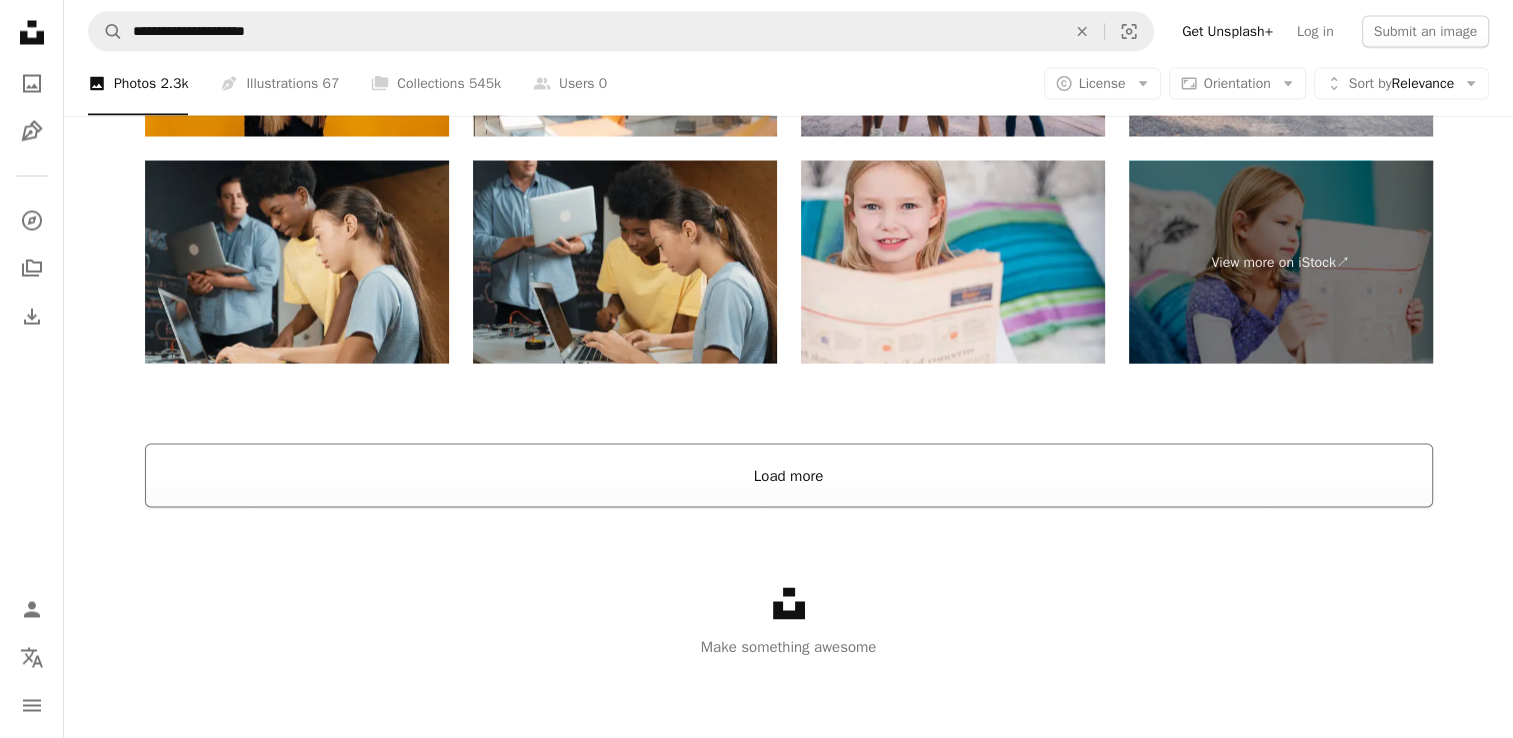 click on "Load more" at bounding box center [789, 476] 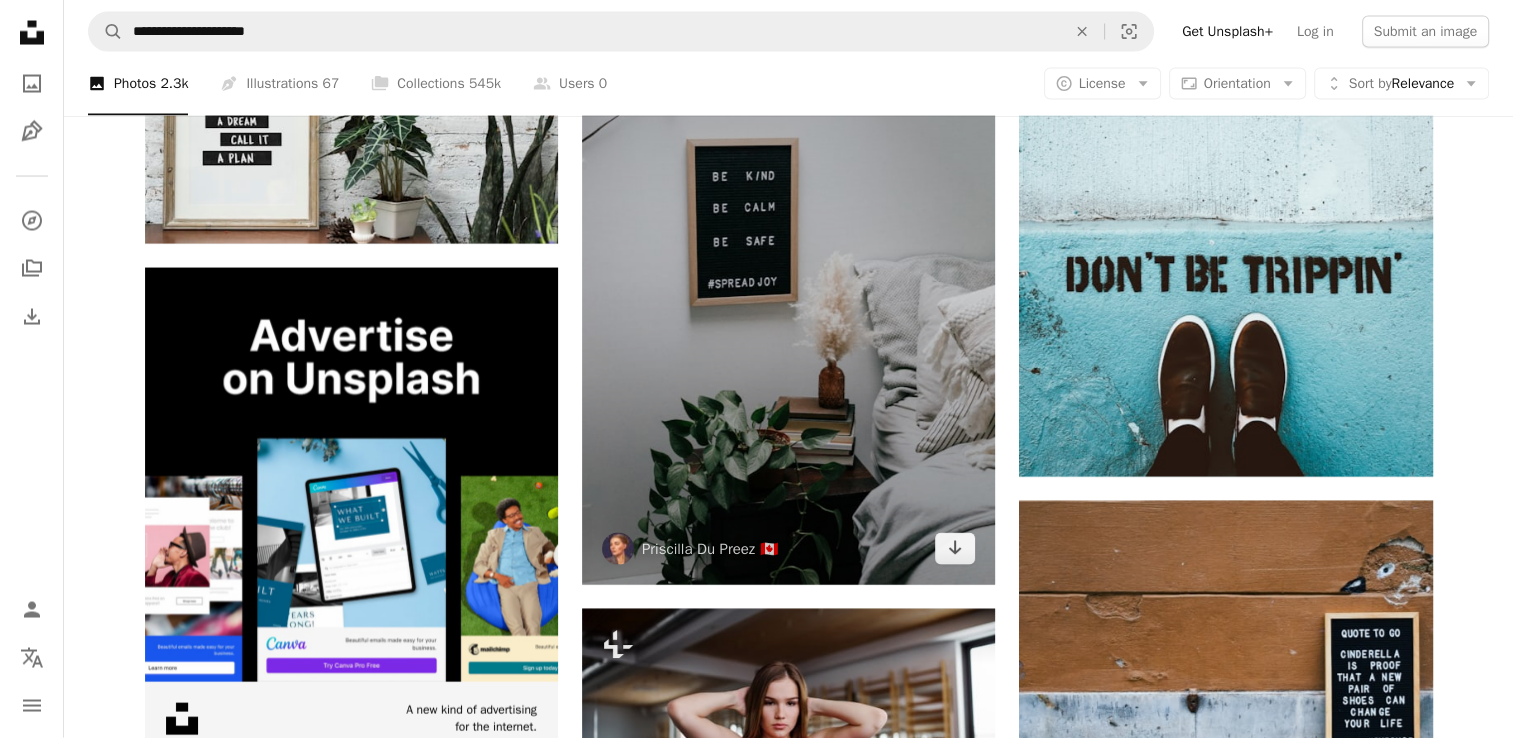 scroll, scrollTop: 3991, scrollLeft: 0, axis: vertical 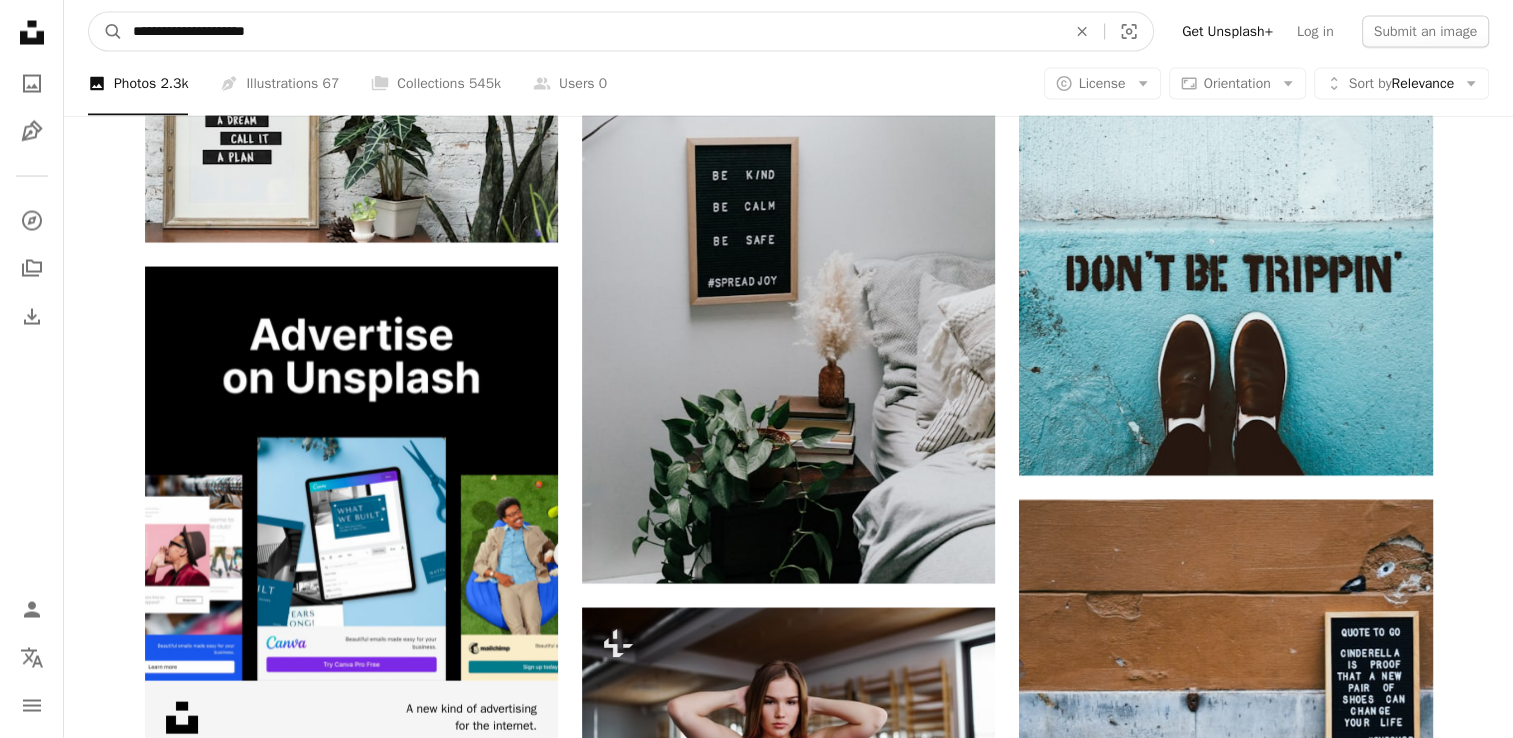 click on "**********" at bounding box center [591, 32] 